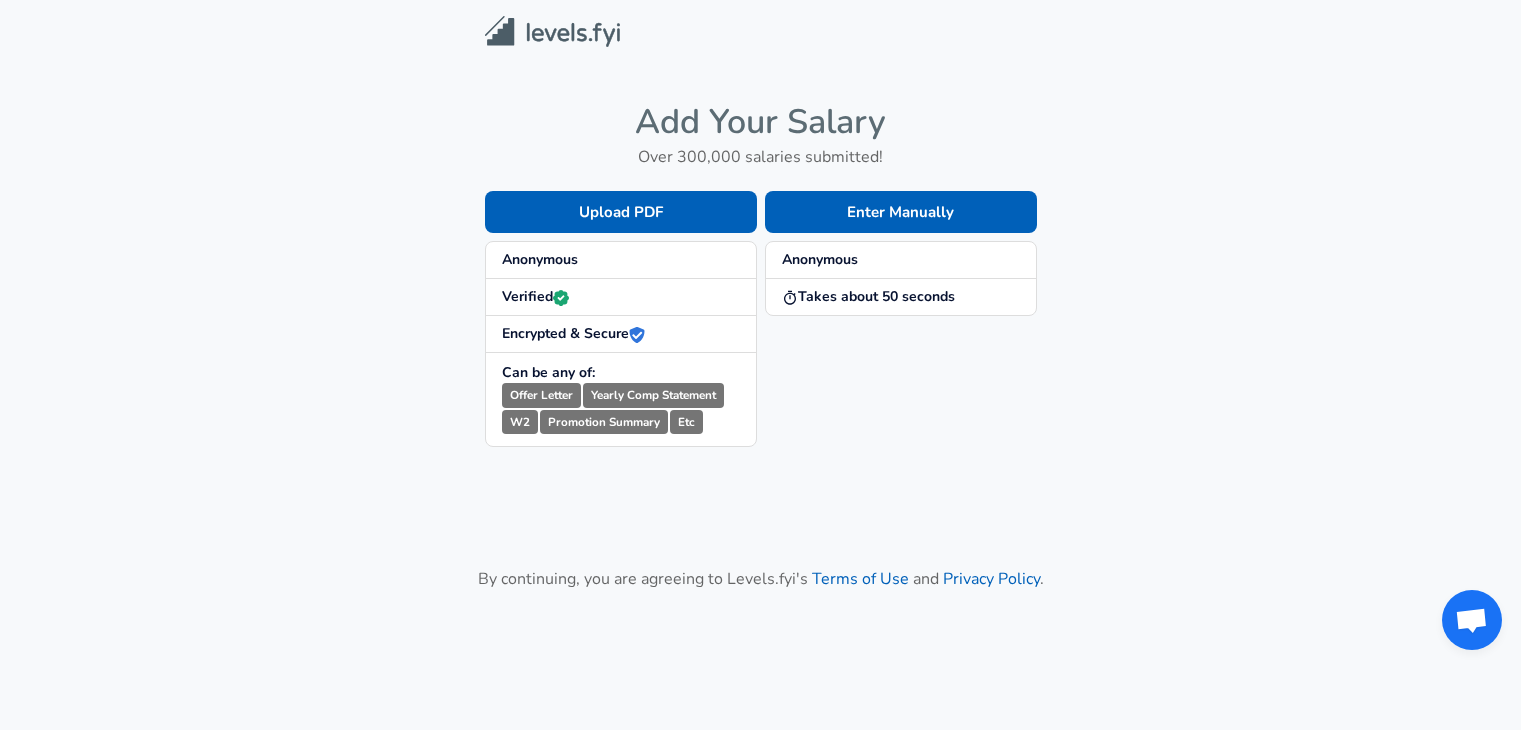 scroll, scrollTop: 0, scrollLeft: 0, axis: both 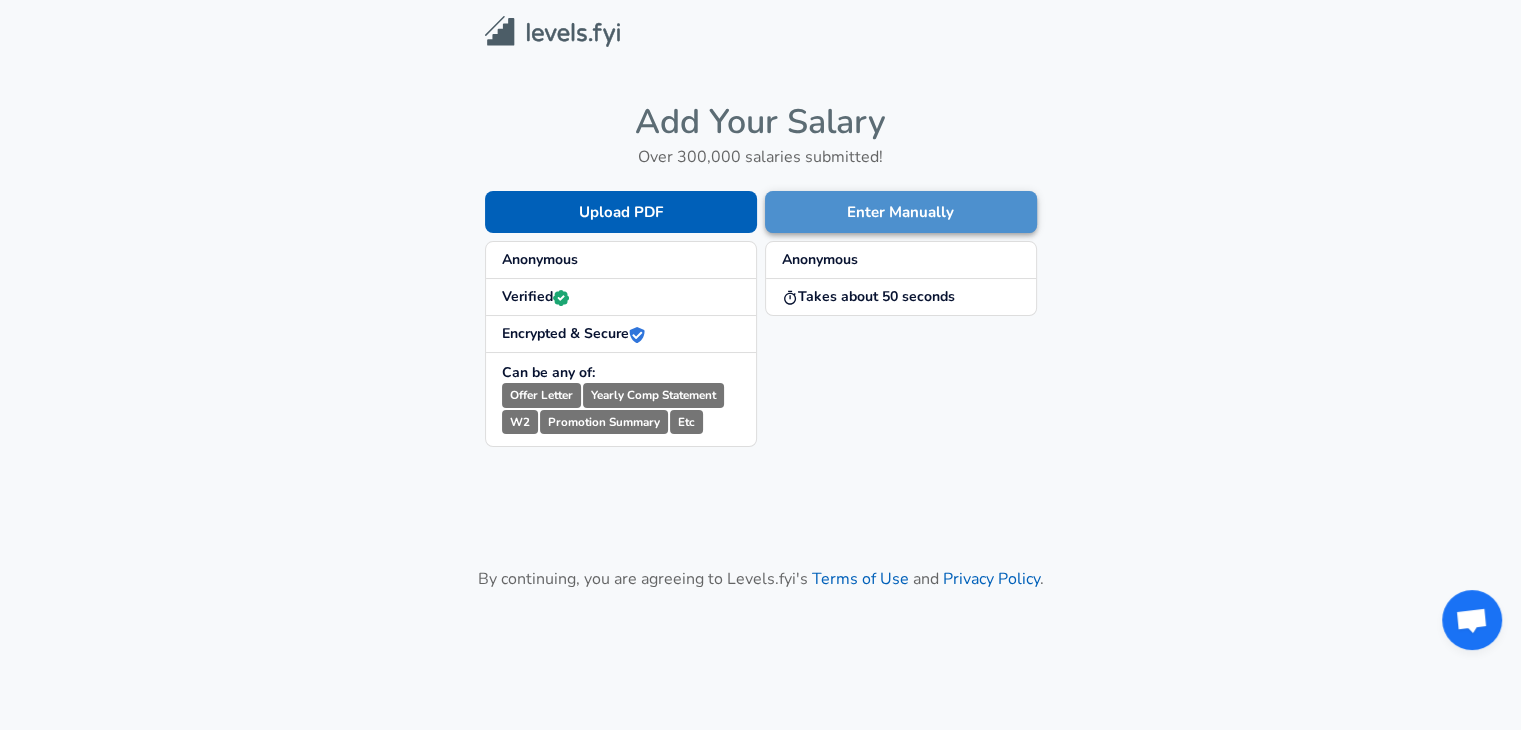 click on "Enter Manually" at bounding box center (901, 212) 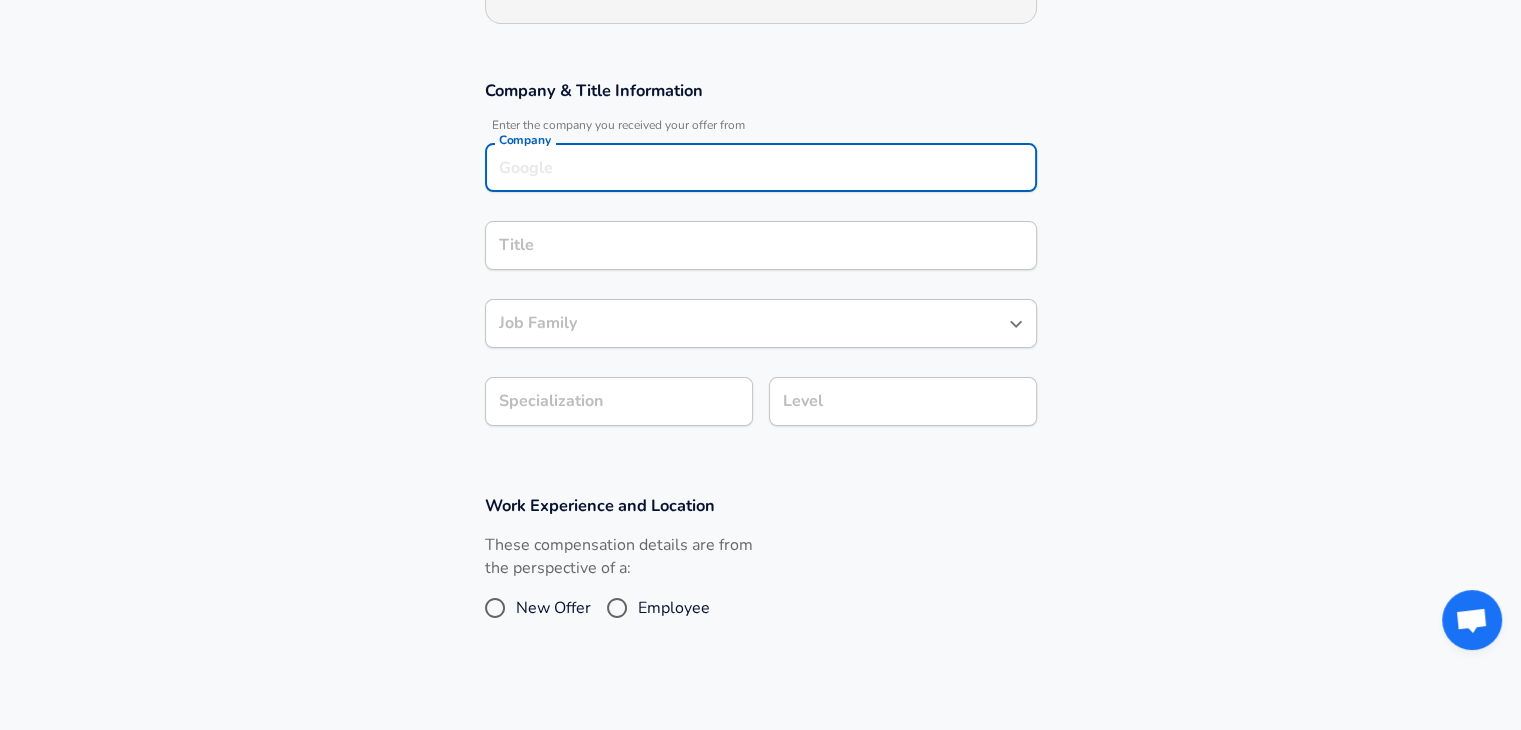 scroll, scrollTop: 320, scrollLeft: 0, axis: vertical 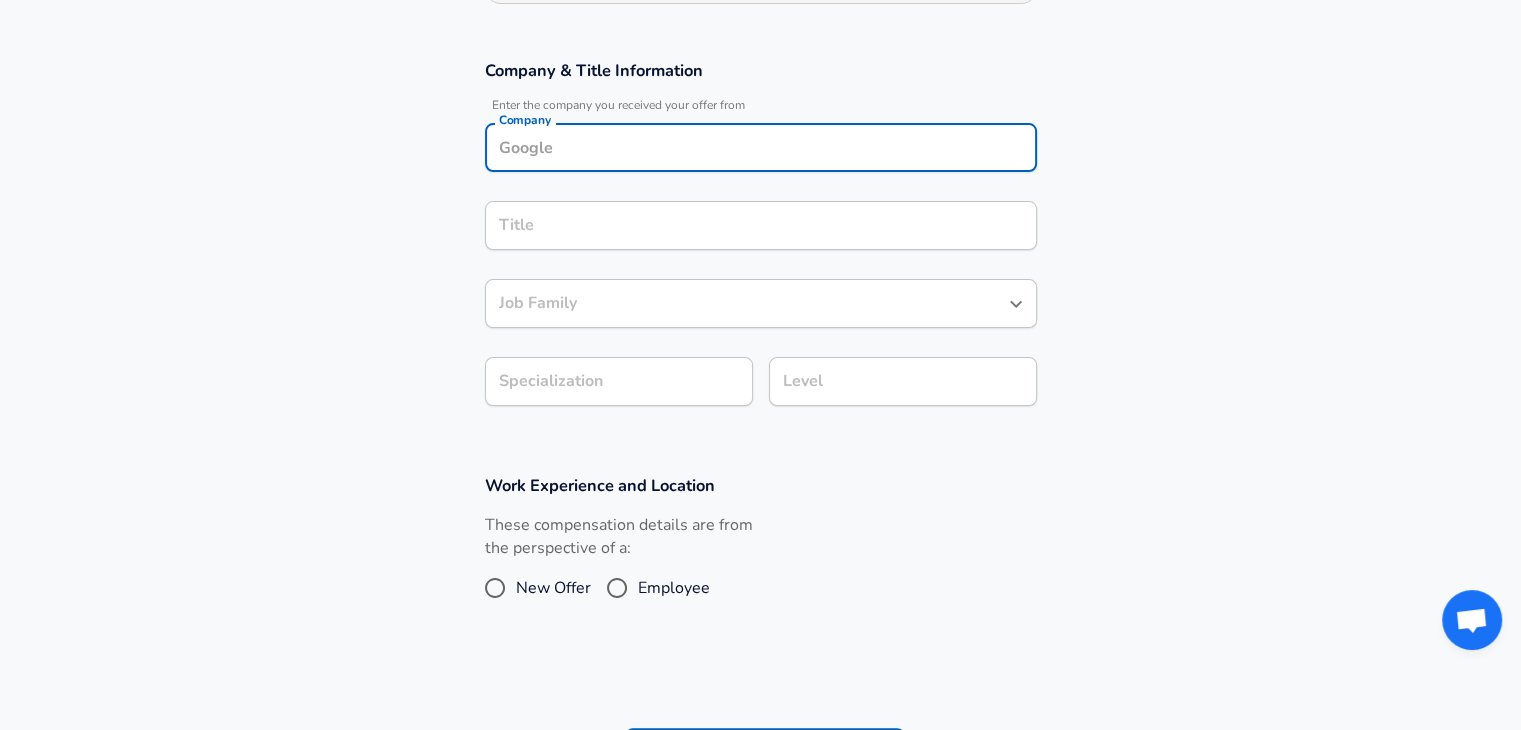 click on "Company" at bounding box center (761, 147) 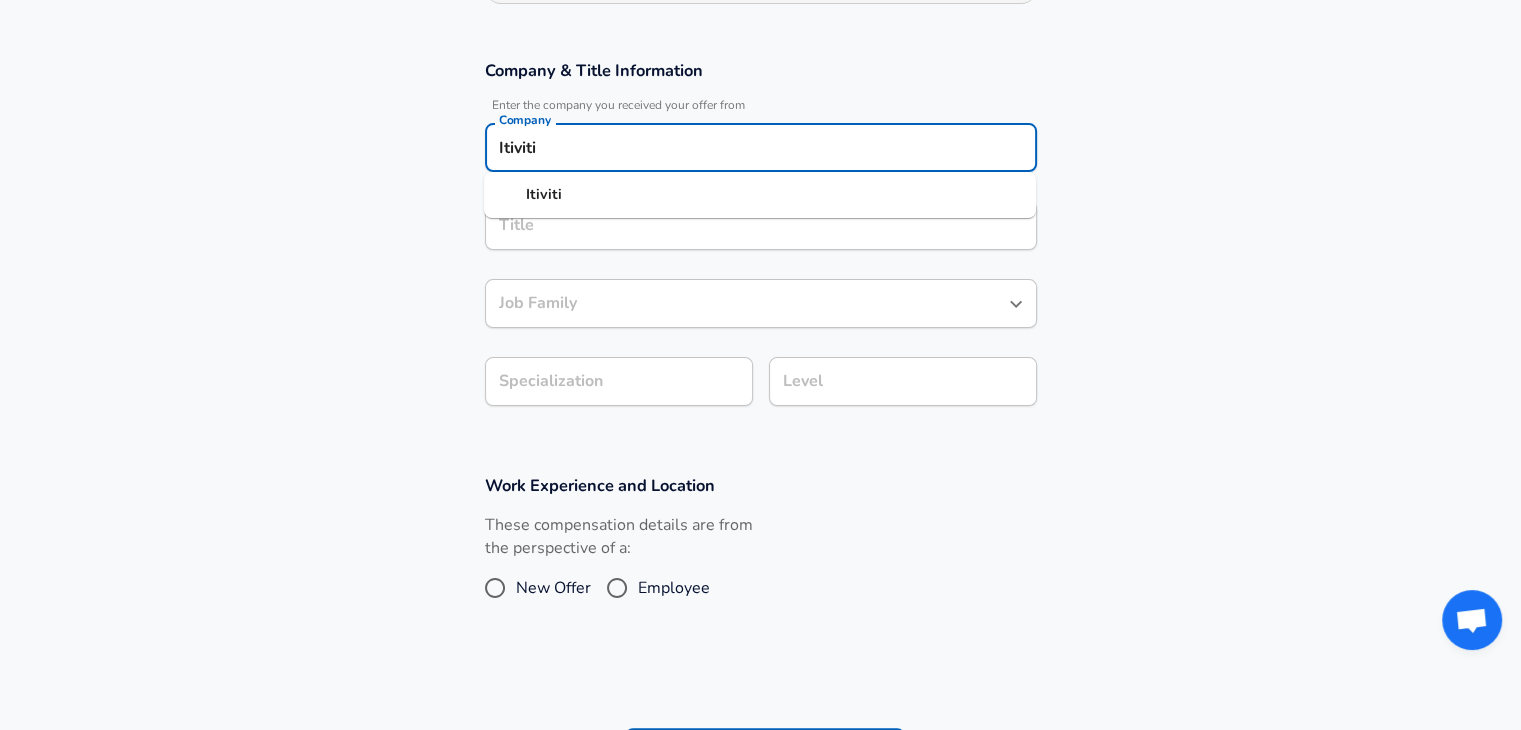 click on "Itiviti" at bounding box center (760, 195) 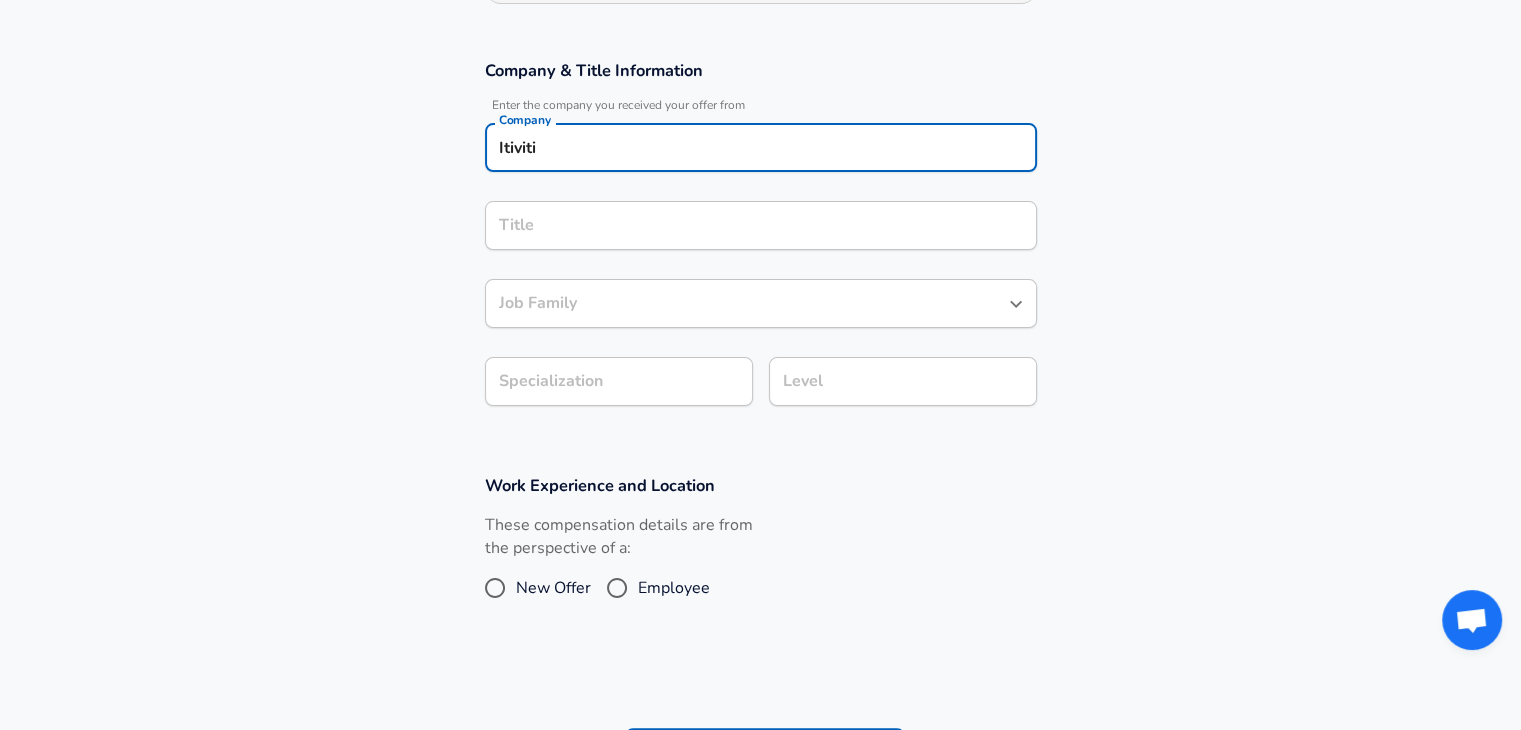 type on "Itiviti" 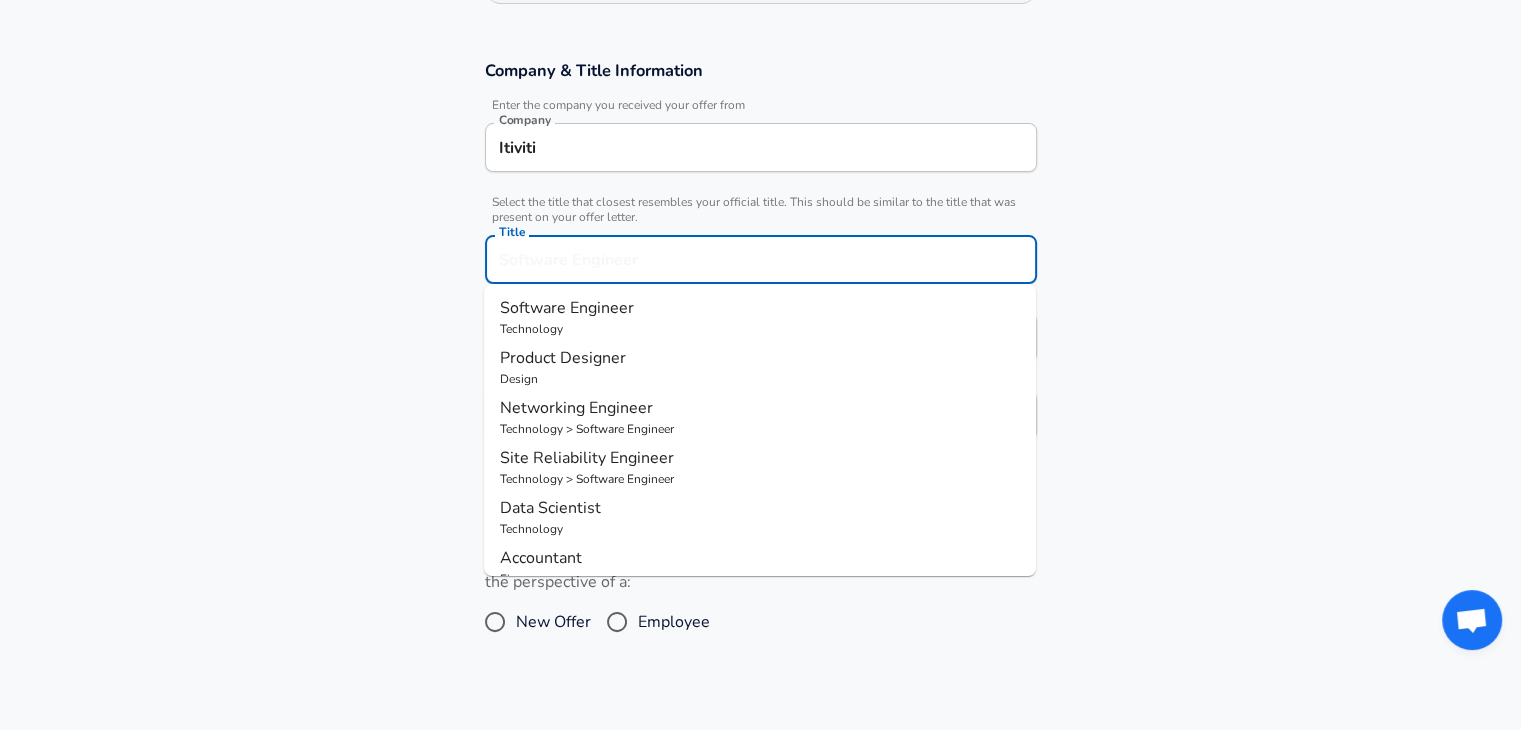 scroll, scrollTop: 360, scrollLeft: 0, axis: vertical 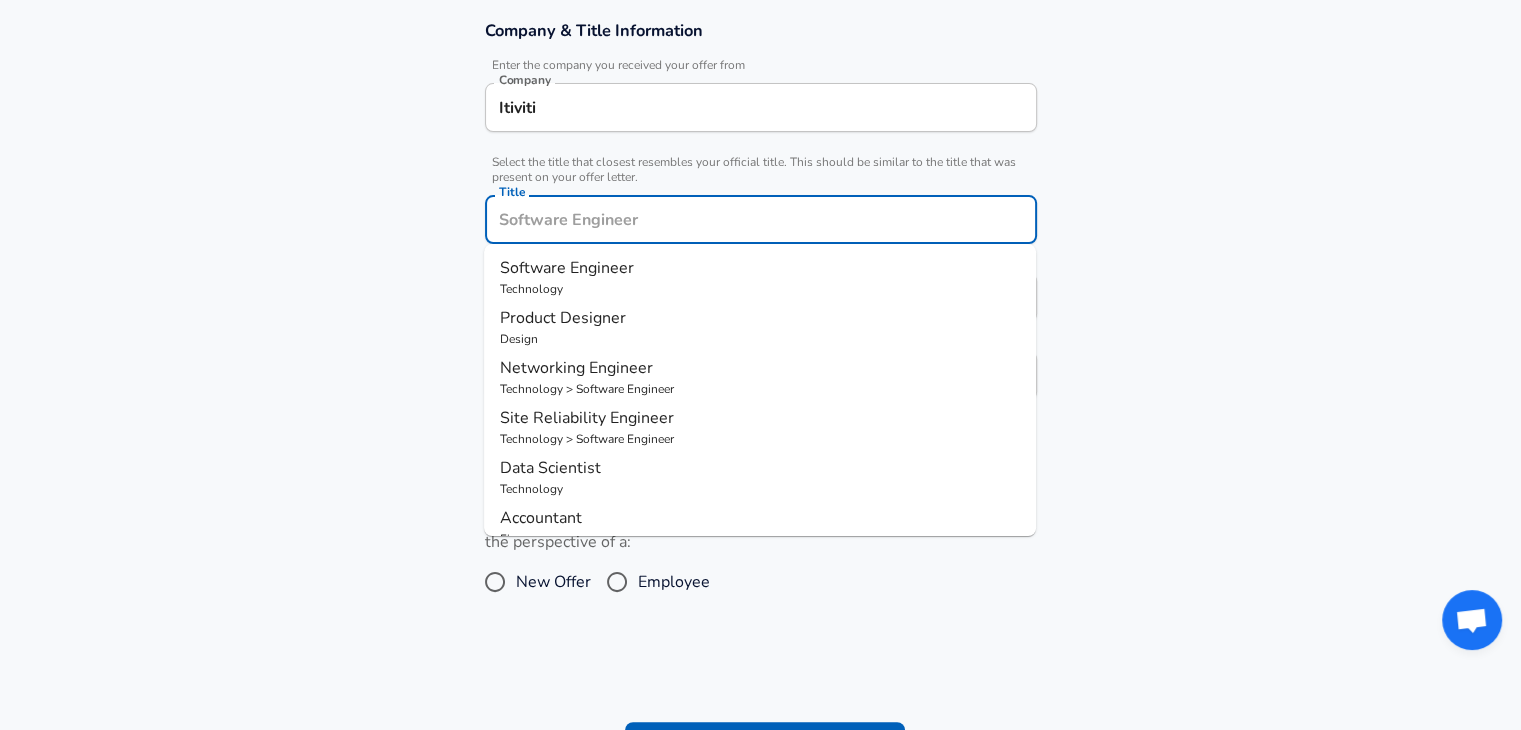 click on "Title" at bounding box center (761, 219) 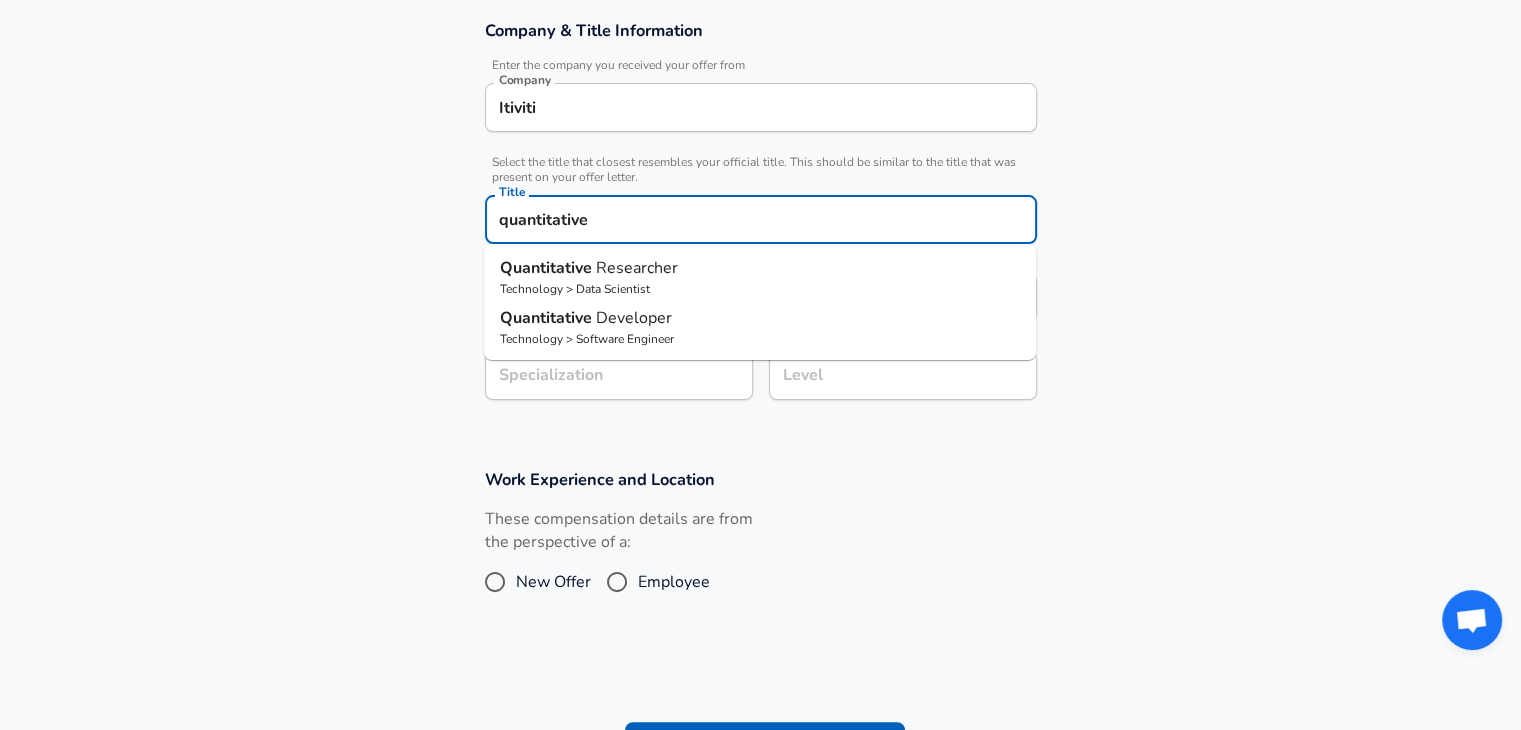 click on "Quantitative    Developer" at bounding box center [760, 318] 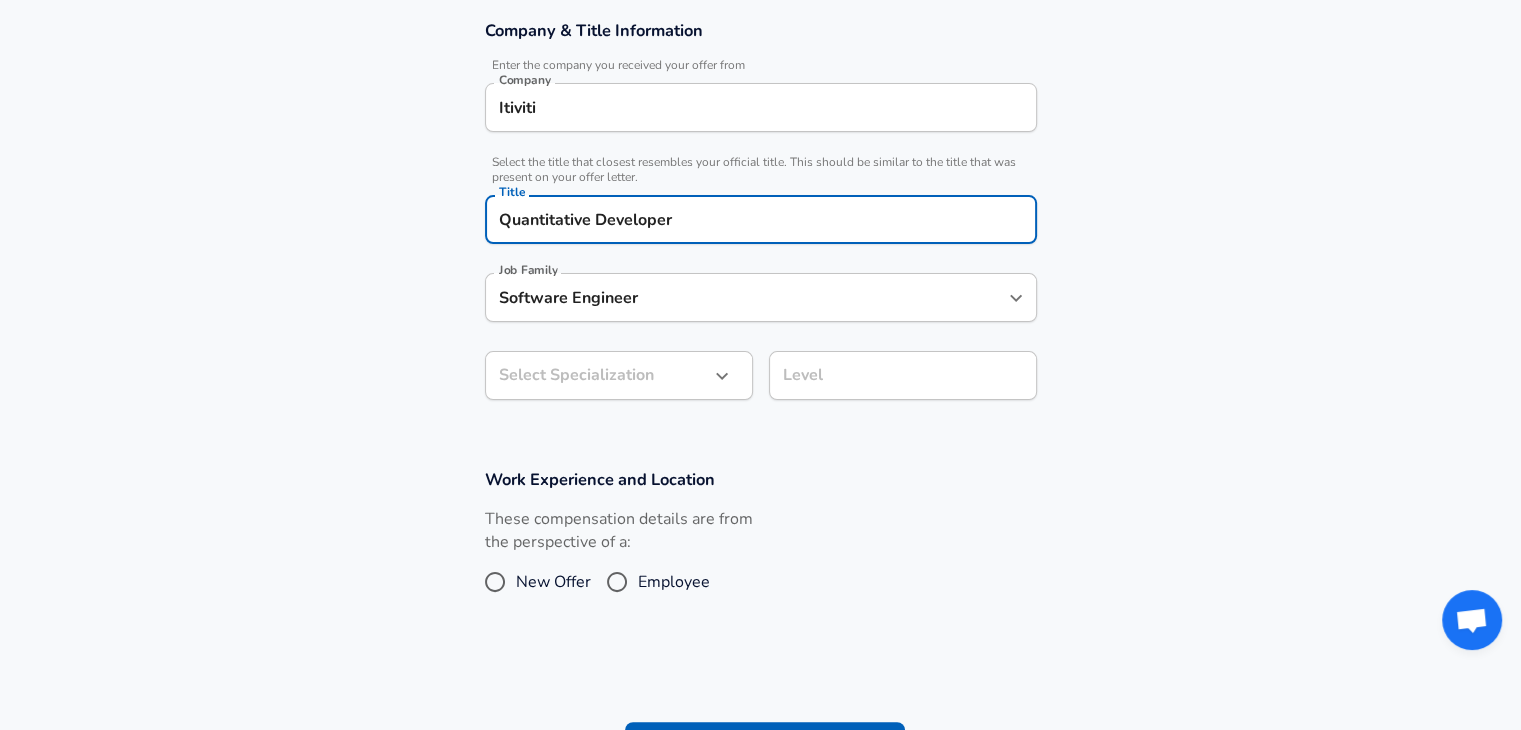 type on "Quantitative Developer" 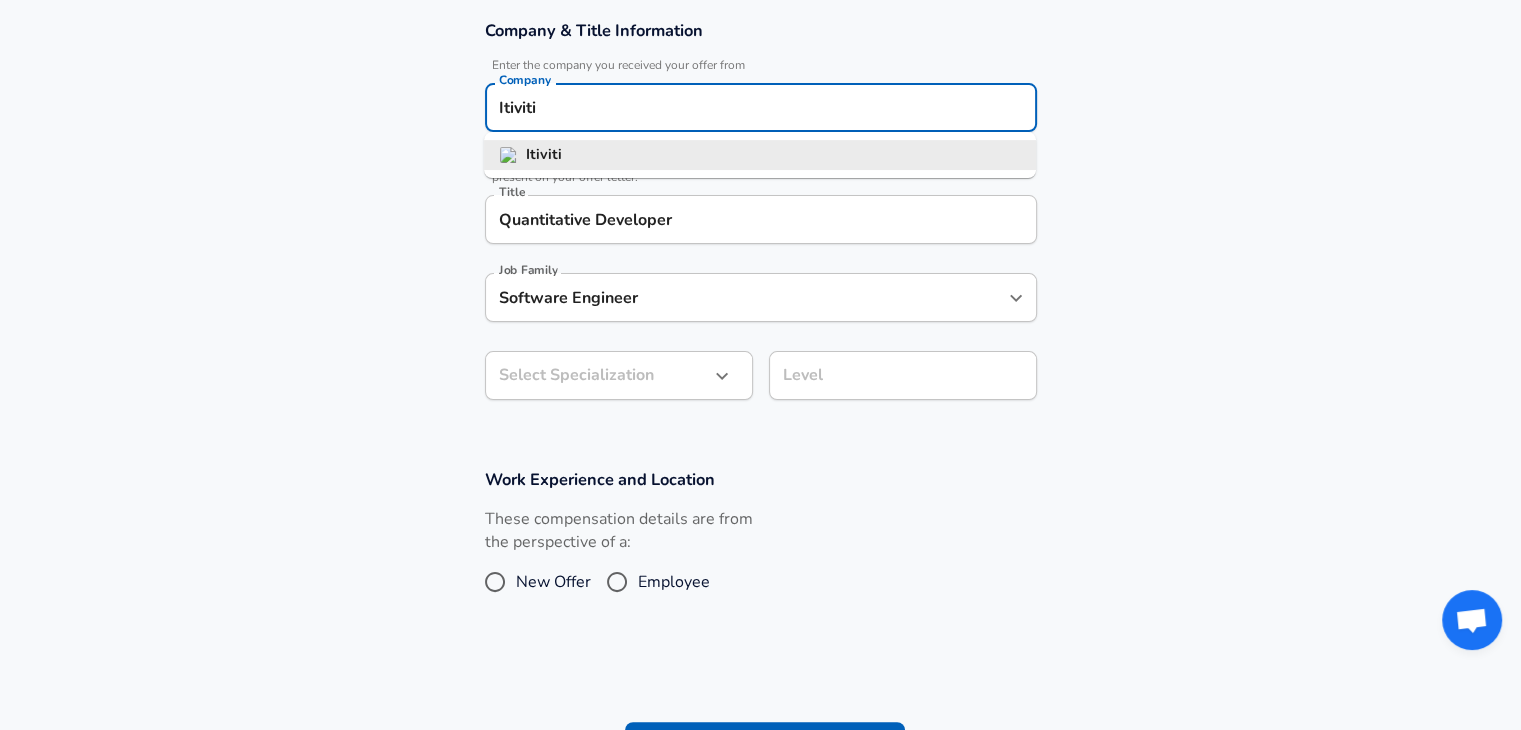 click on "Itiviti" at bounding box center (761, 107) 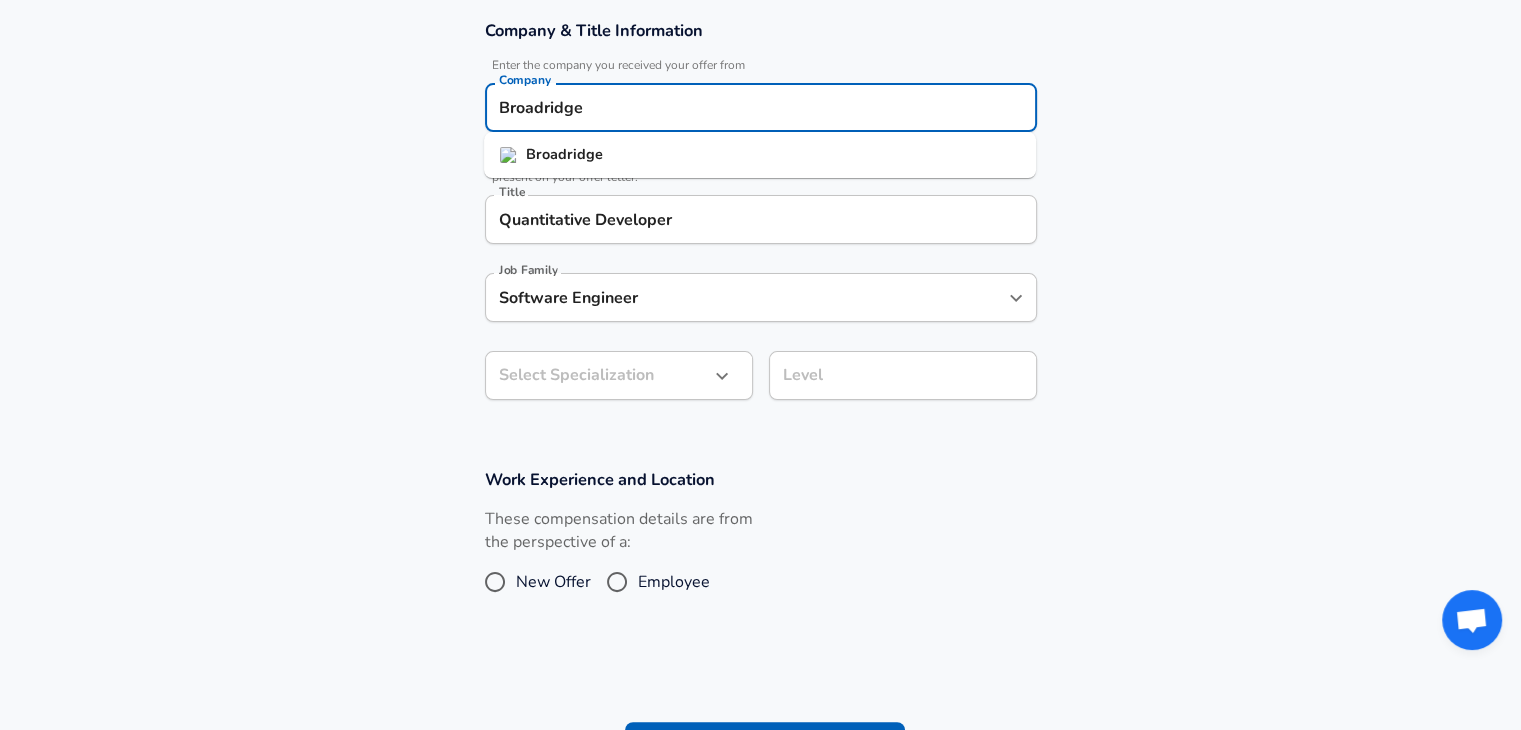 click on "Broadridge" at bounding box center [760, 155] 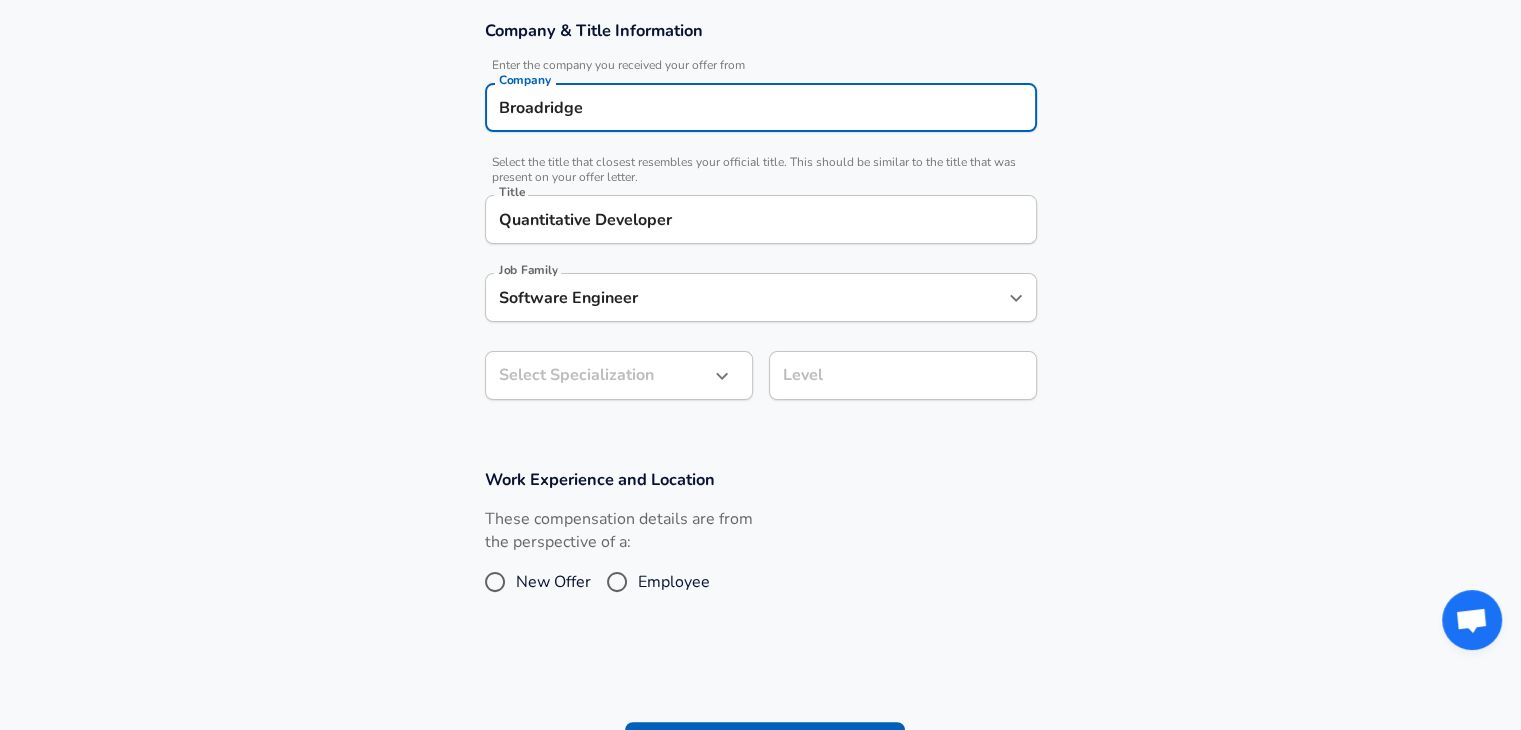 type on "Broadridge" 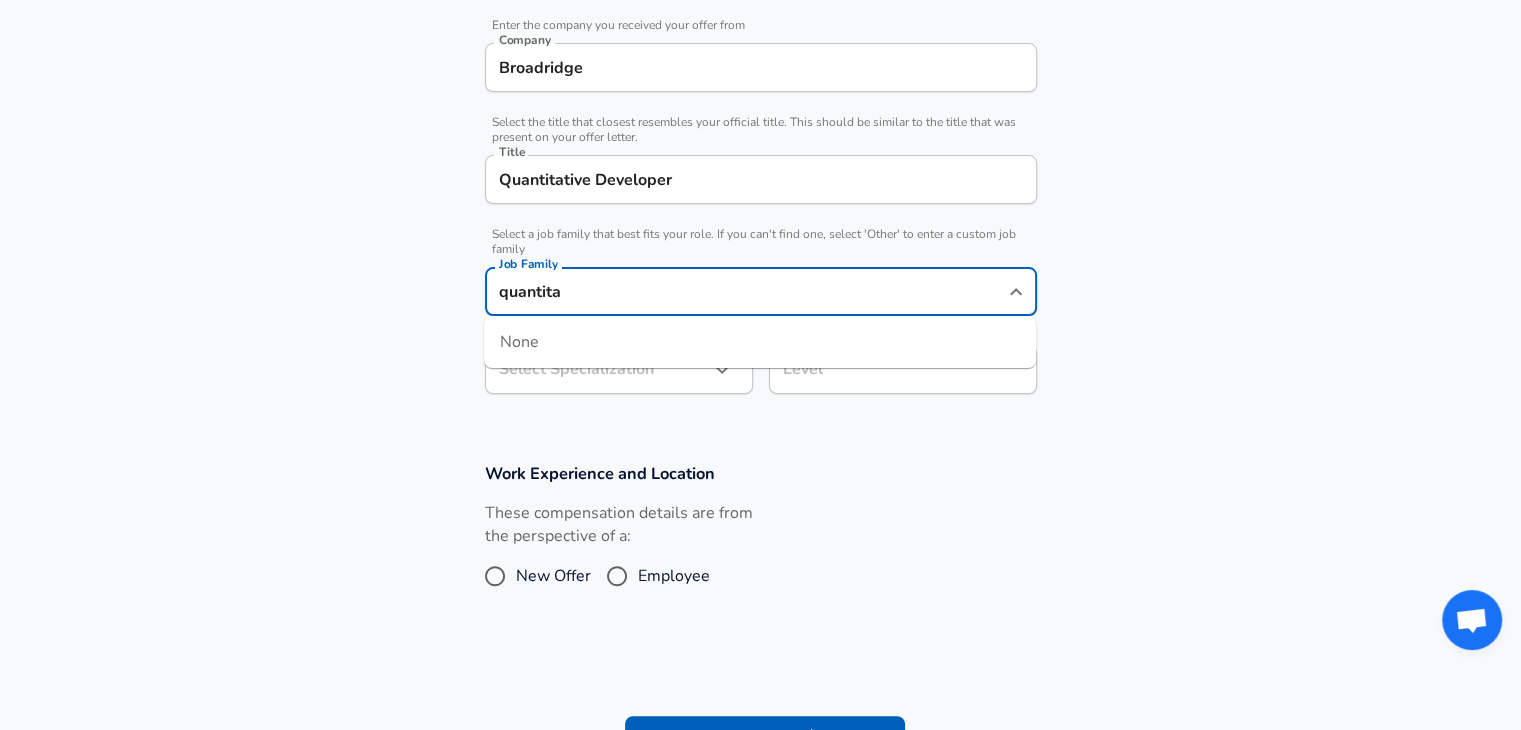 type on "quantitat" 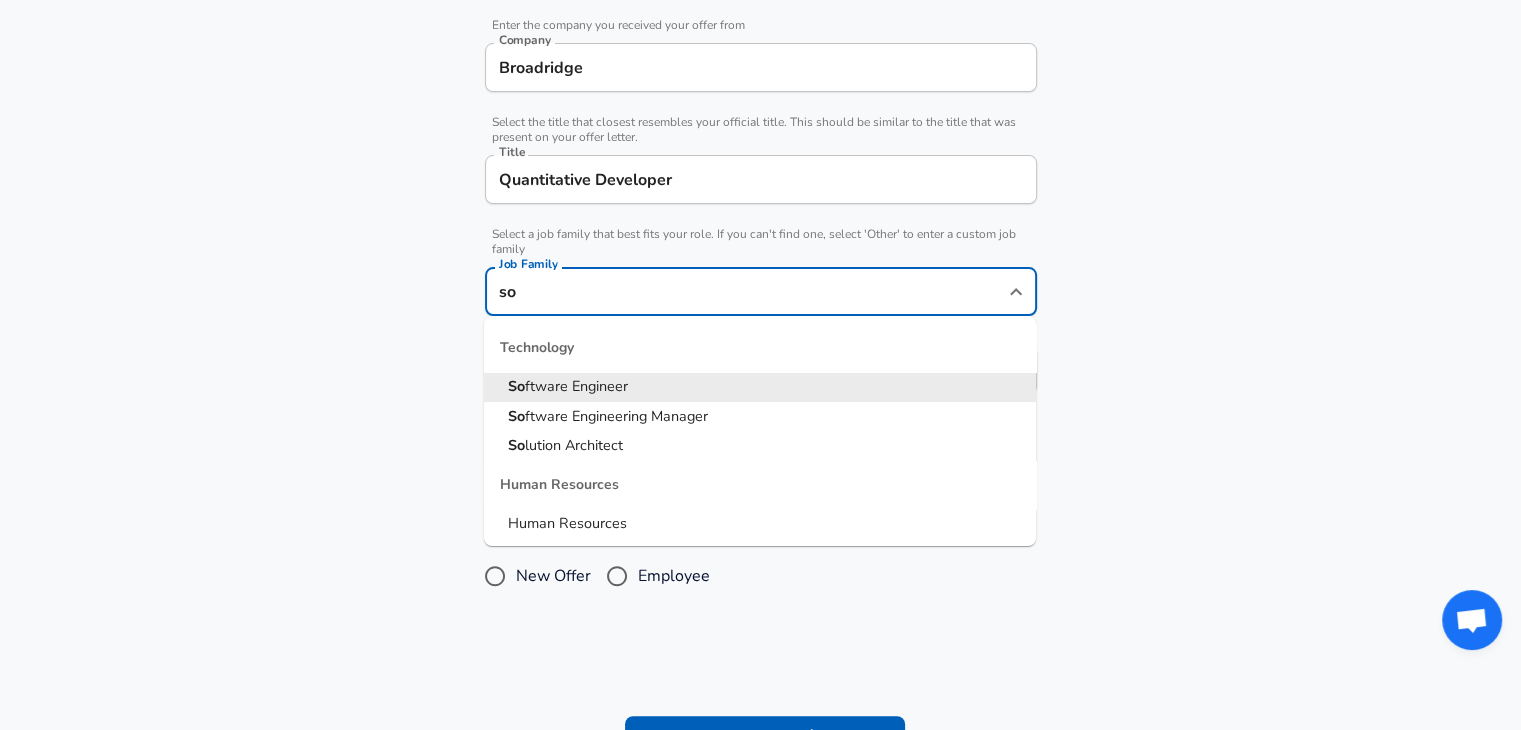 click on "So ftware Engineer" at bounding box center [760, 387] 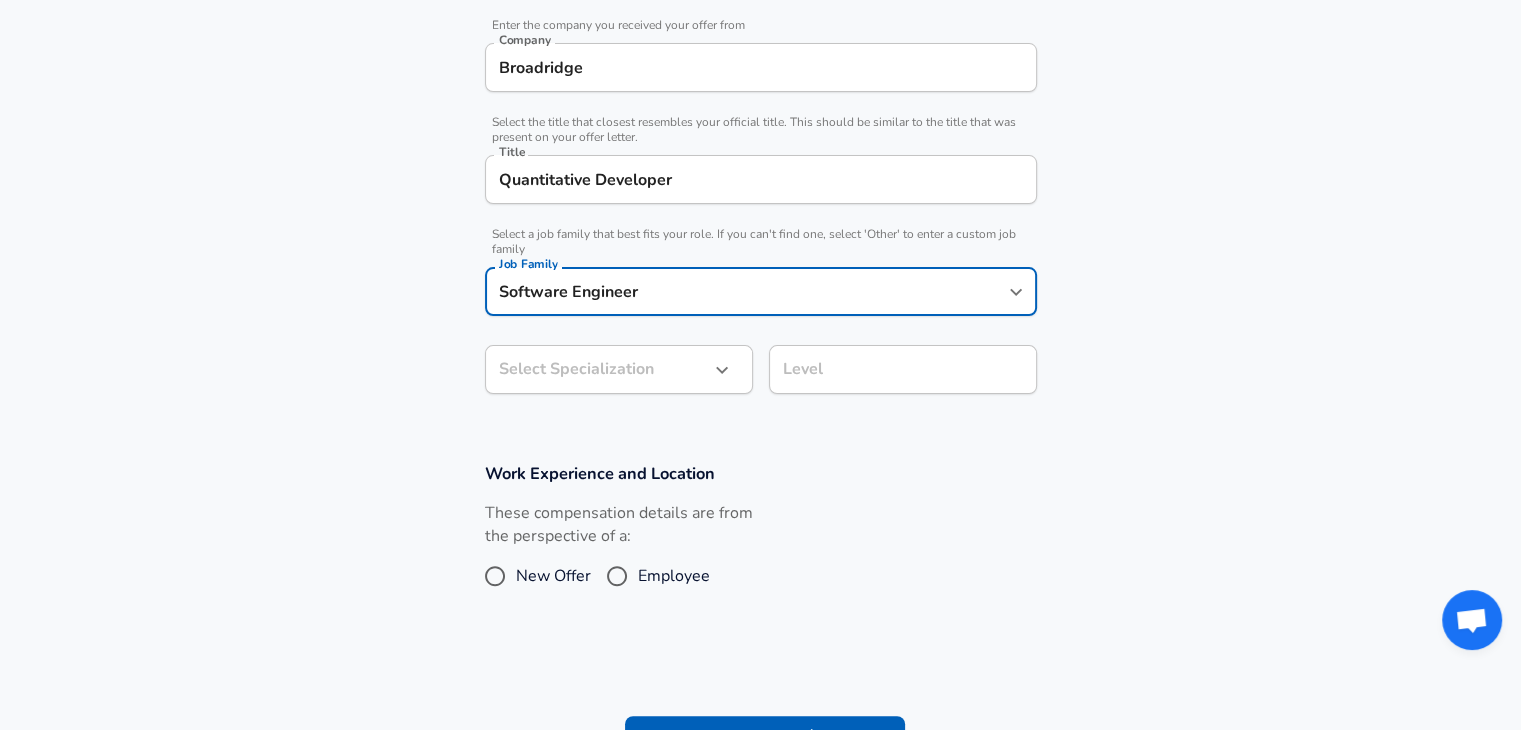 click on "​ Select Specialization" at bounding box center [619, 369] 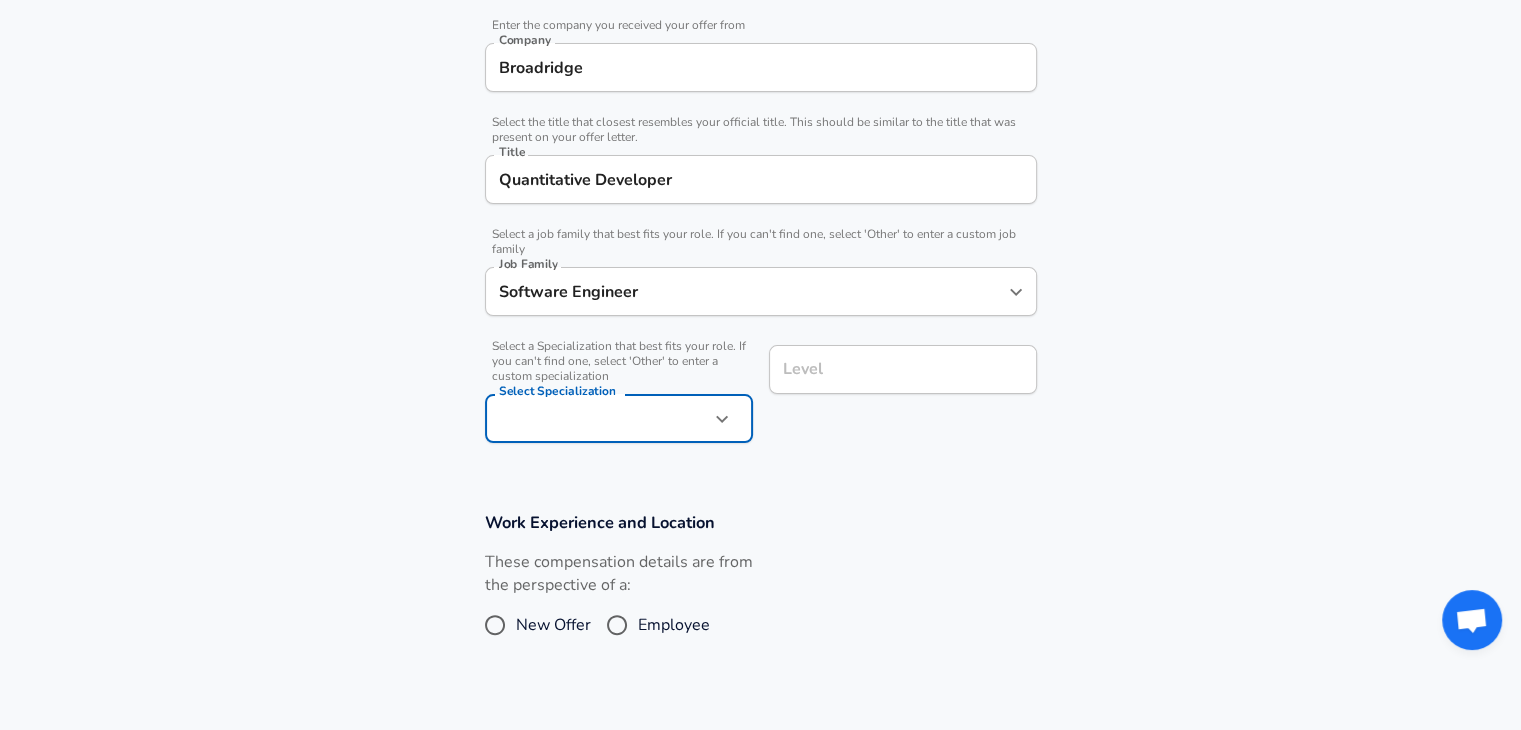 scroll, scrollTop: 460, scrollLeft: 0, axis: vertical 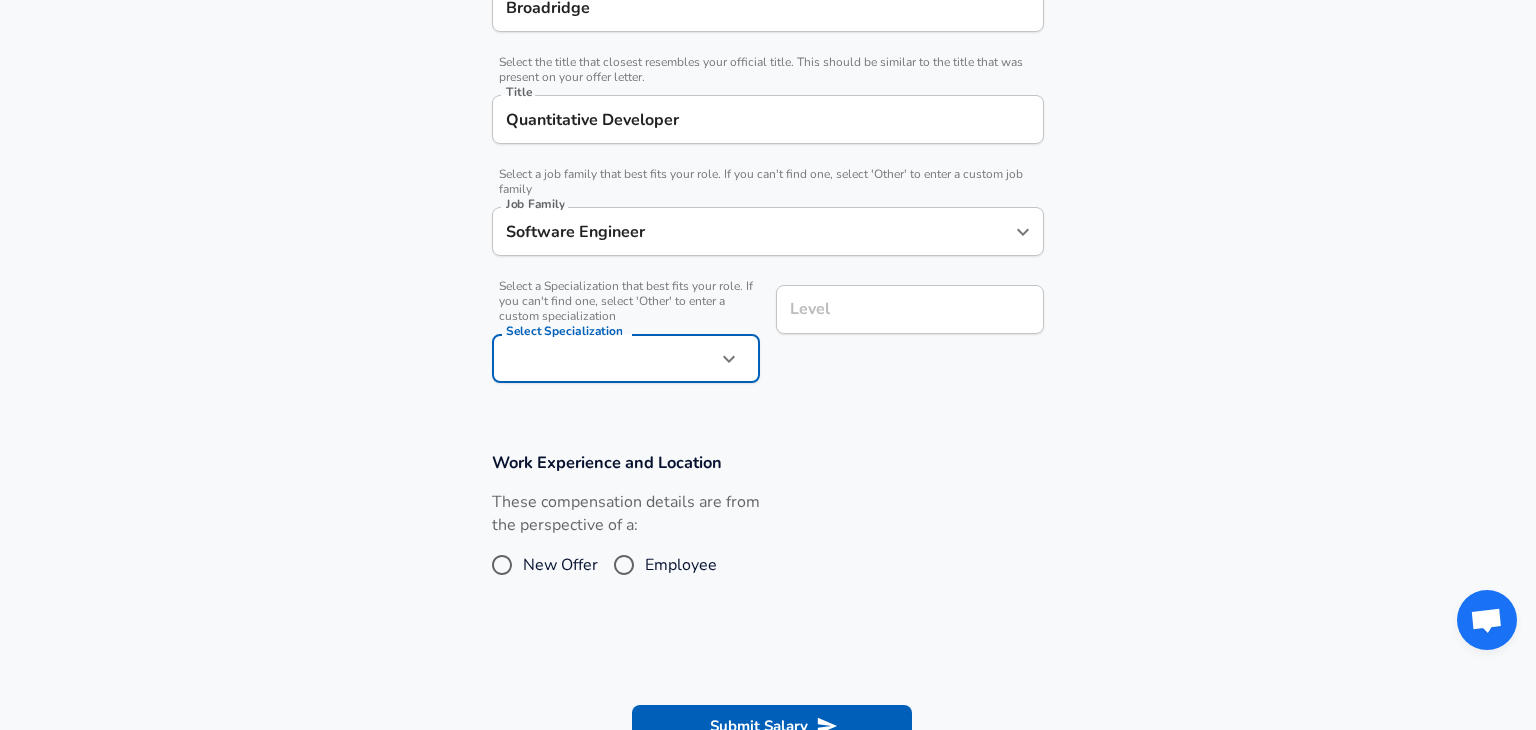 click on "We value your privacy We use cookies to enhance your browsing experience, serve personalized ads or content, and analyze our traffic. By clicking "Accept All", you consent to our use of cookies. Customize    Accept All   Customize Consent Preferences   We use cookies to help you navigate efficiently and perform certain functions. You will find detailed information about all cookies under each consent category below. The cookies that are categorized as "Necessary" are stored on your browser as they are essential for enabling the basic functionalities of the site. ...  Show more Necessary Always Active Necessary cookies are required to enable the basic features of this site, such as providing secure log-in or adjusting your consent preferences. These cookies do not store any personally identifiable data. Cookie _GRECAPTCHA Duration 5 months 27 days Description Google Recaptcha service sets this cookie to identify bots to protect the website against malicious spam attacks. Cookie __stripe_mid Duration 1 year MR" at bounding box center (768, -95) 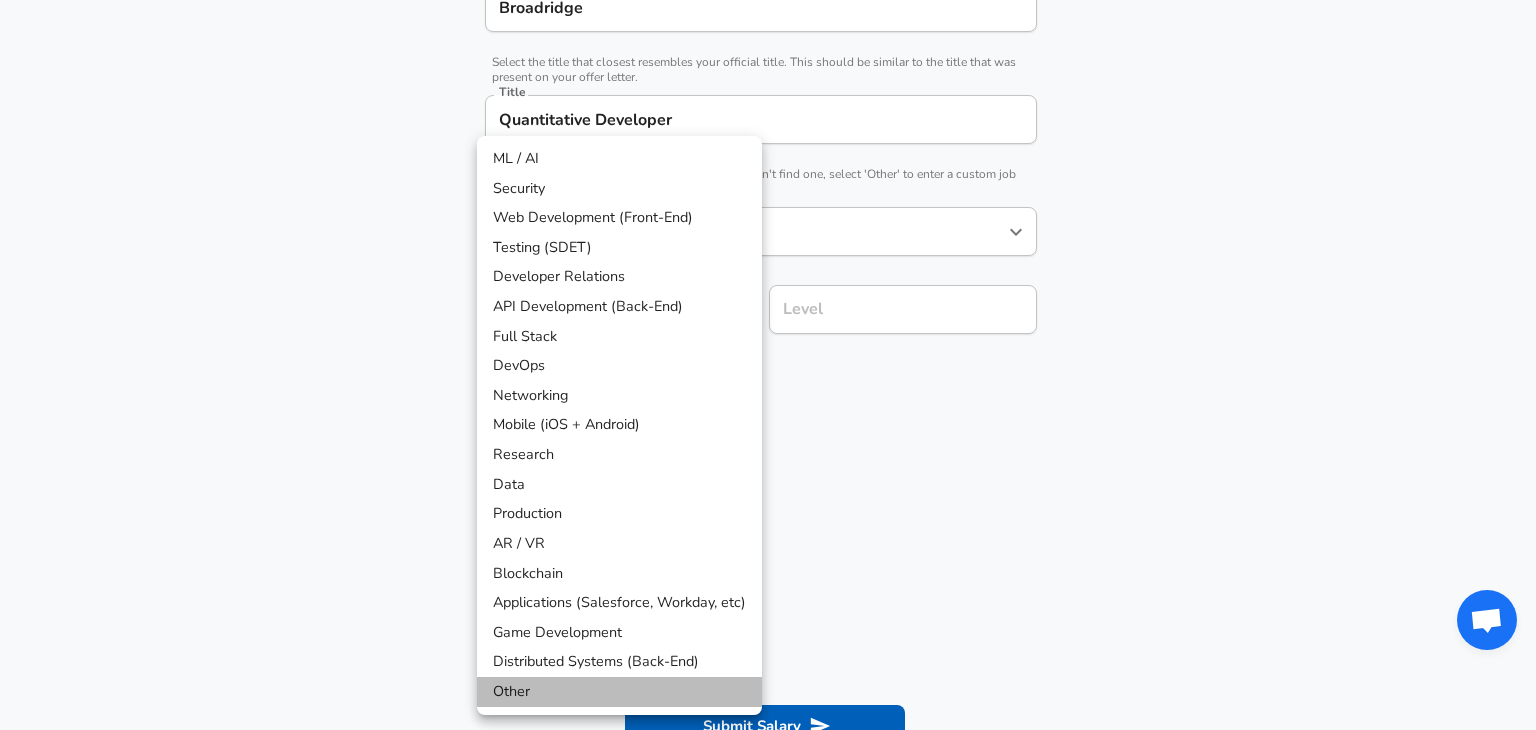 click on "Other" at bounding box center (619, 692) 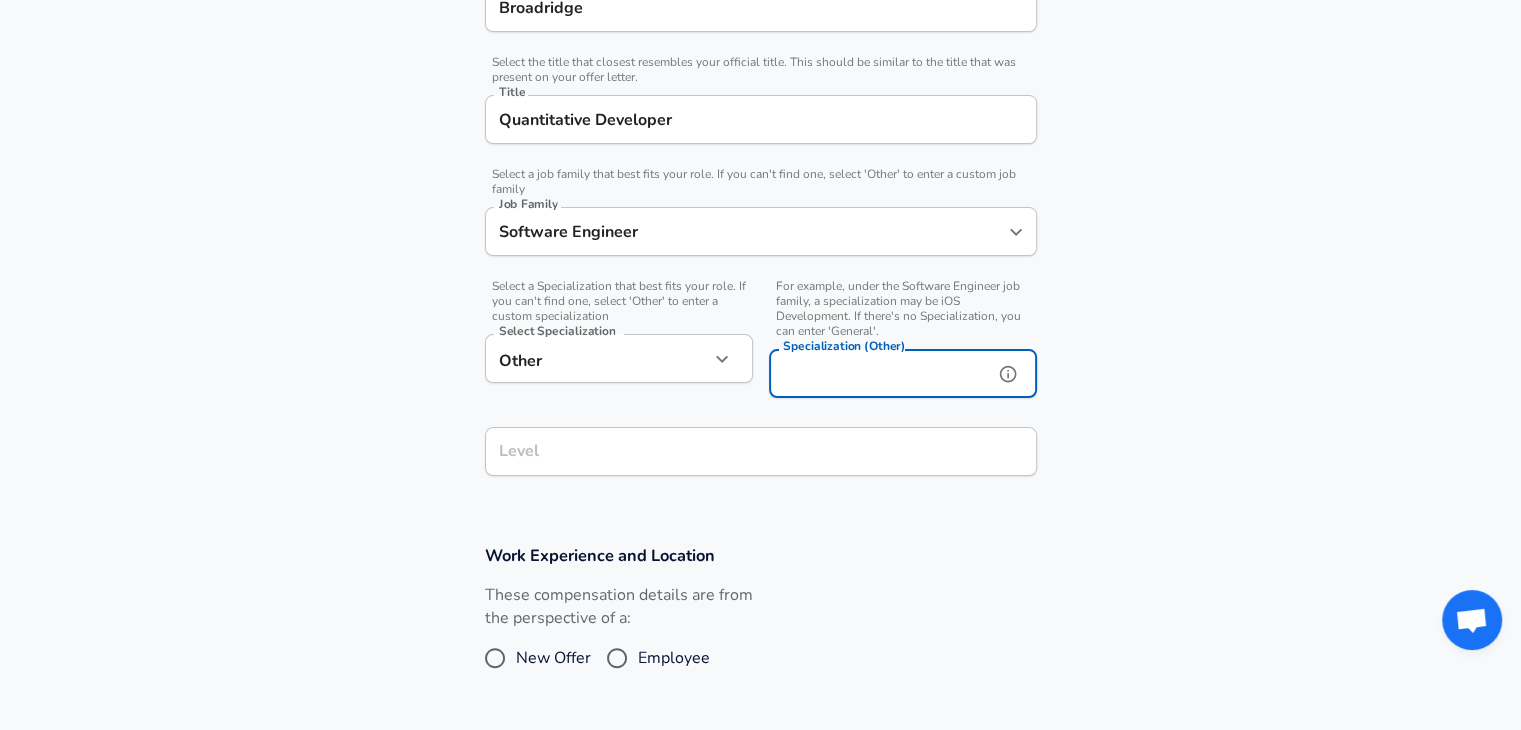 click on "Specialization (Other)" at bounding box center [877, 373] 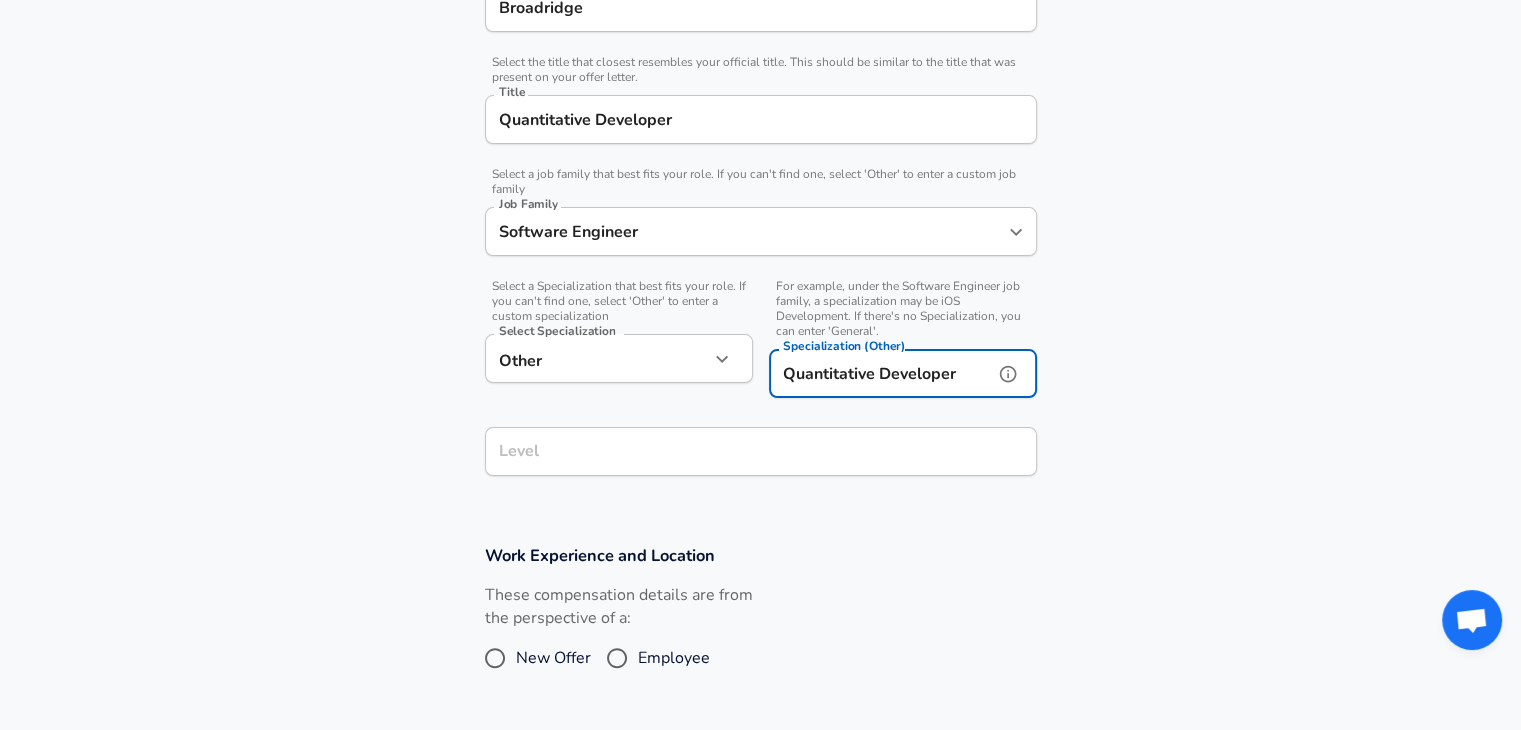 type on "Quantitative Developer" 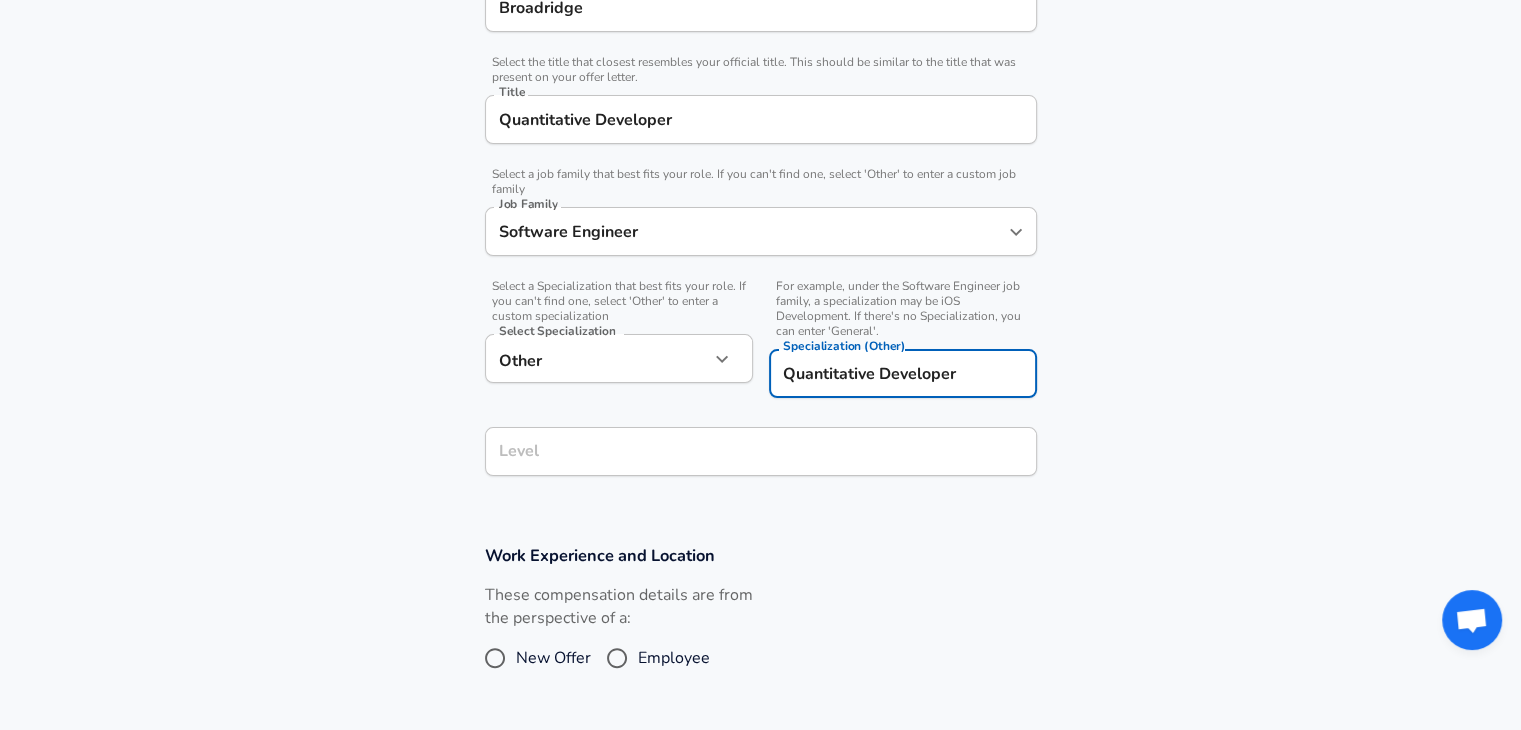 click on "[COMPANY] [JOB_TITLE] [JOB_FAMILY] [JOB_FAMILY] [JOB_FAMILY] [JOB_FAMILY] [JOB_TITLE] [JOB_TITLE]" at bounding box center [761, 204] 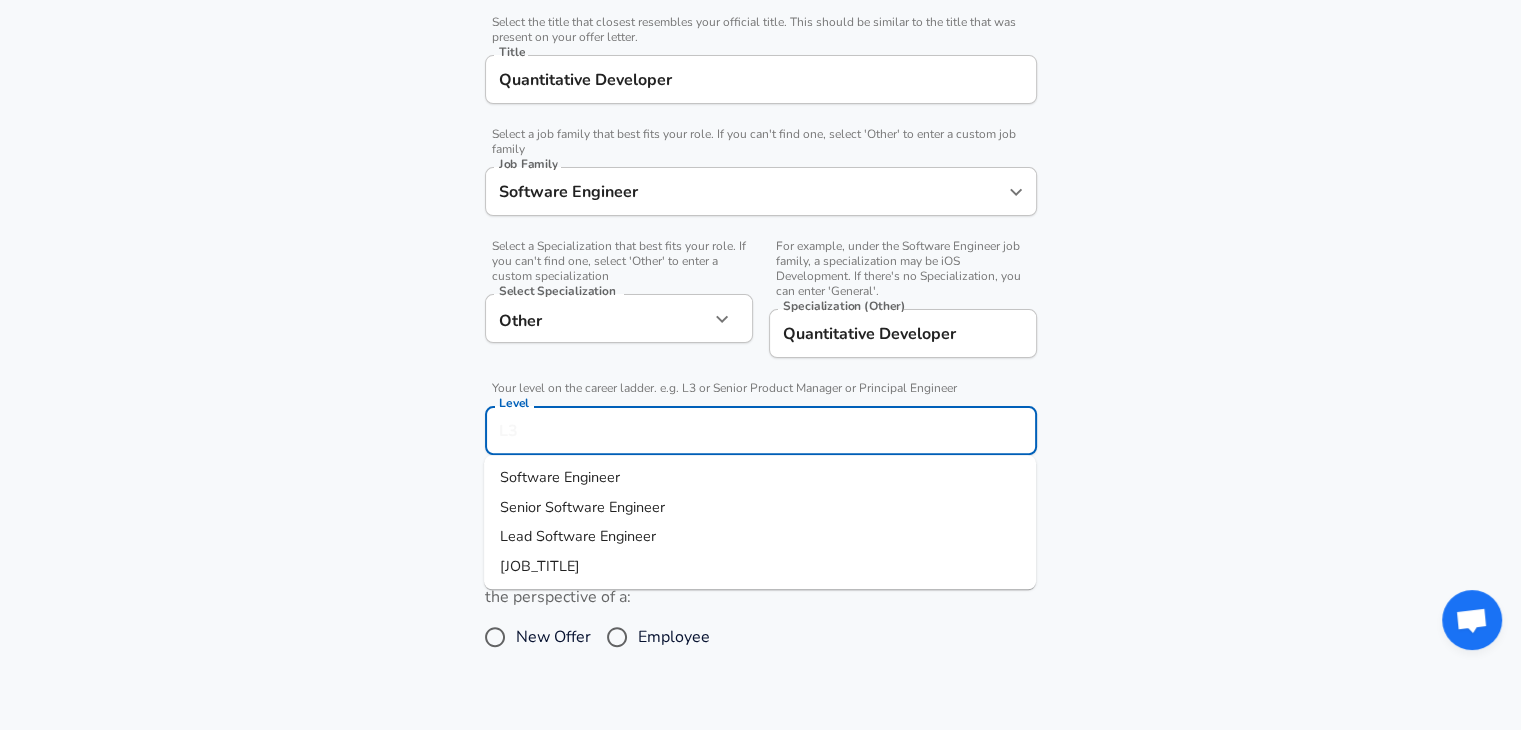 click on "Senior Software Engineer" at bounding box center (760, 508) 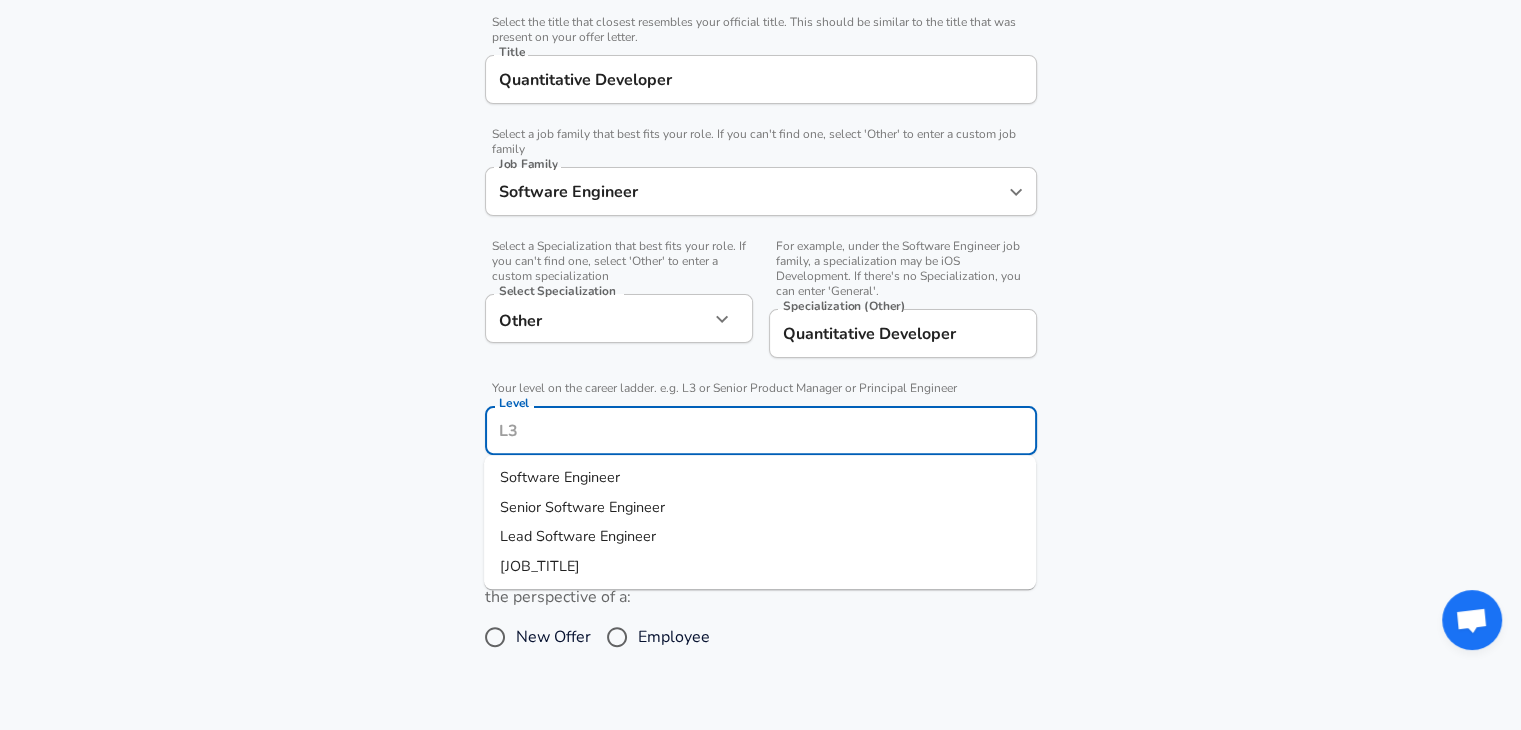 type on "Senior Software Engineer" 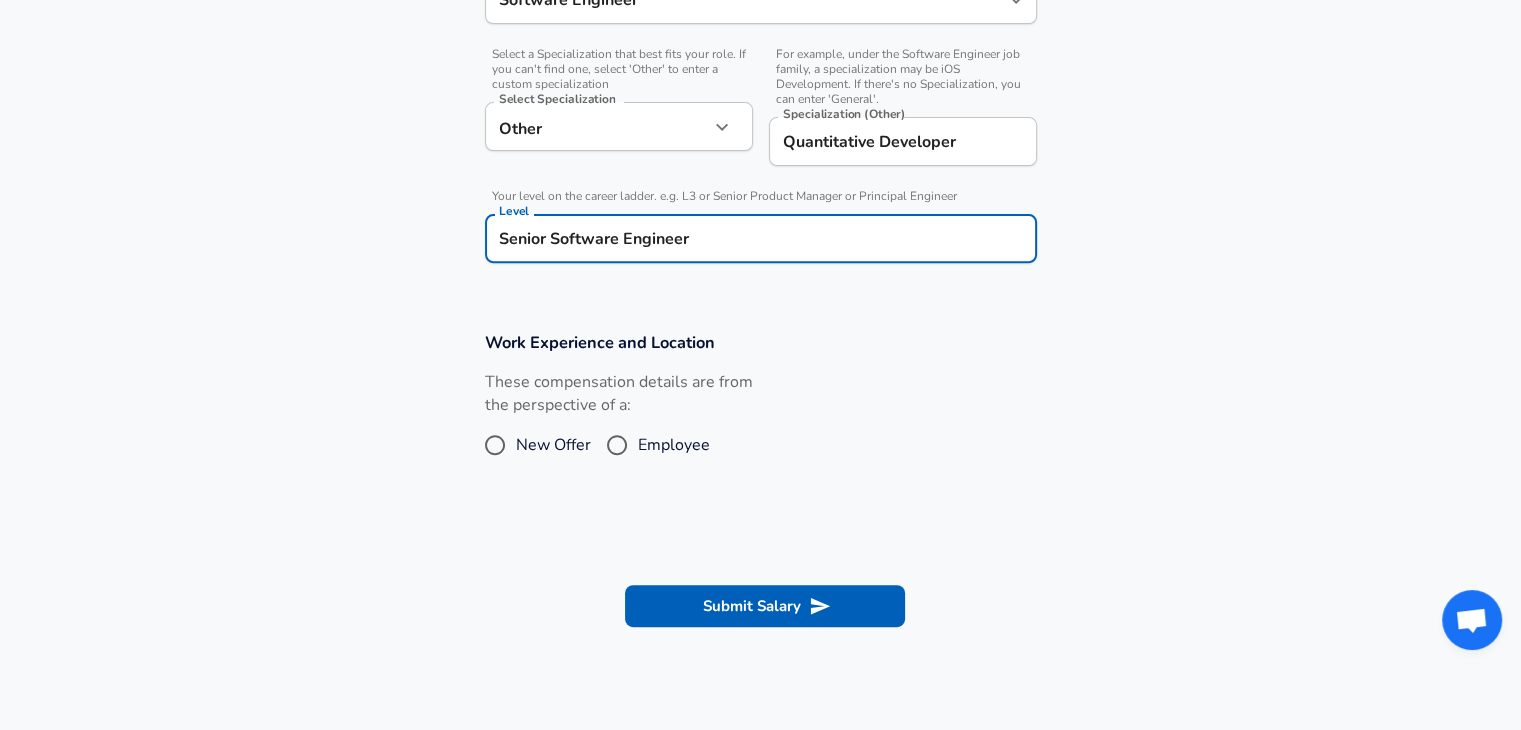 scroll, scrollTop: 700, scrollLeft: 0, axis: vertical 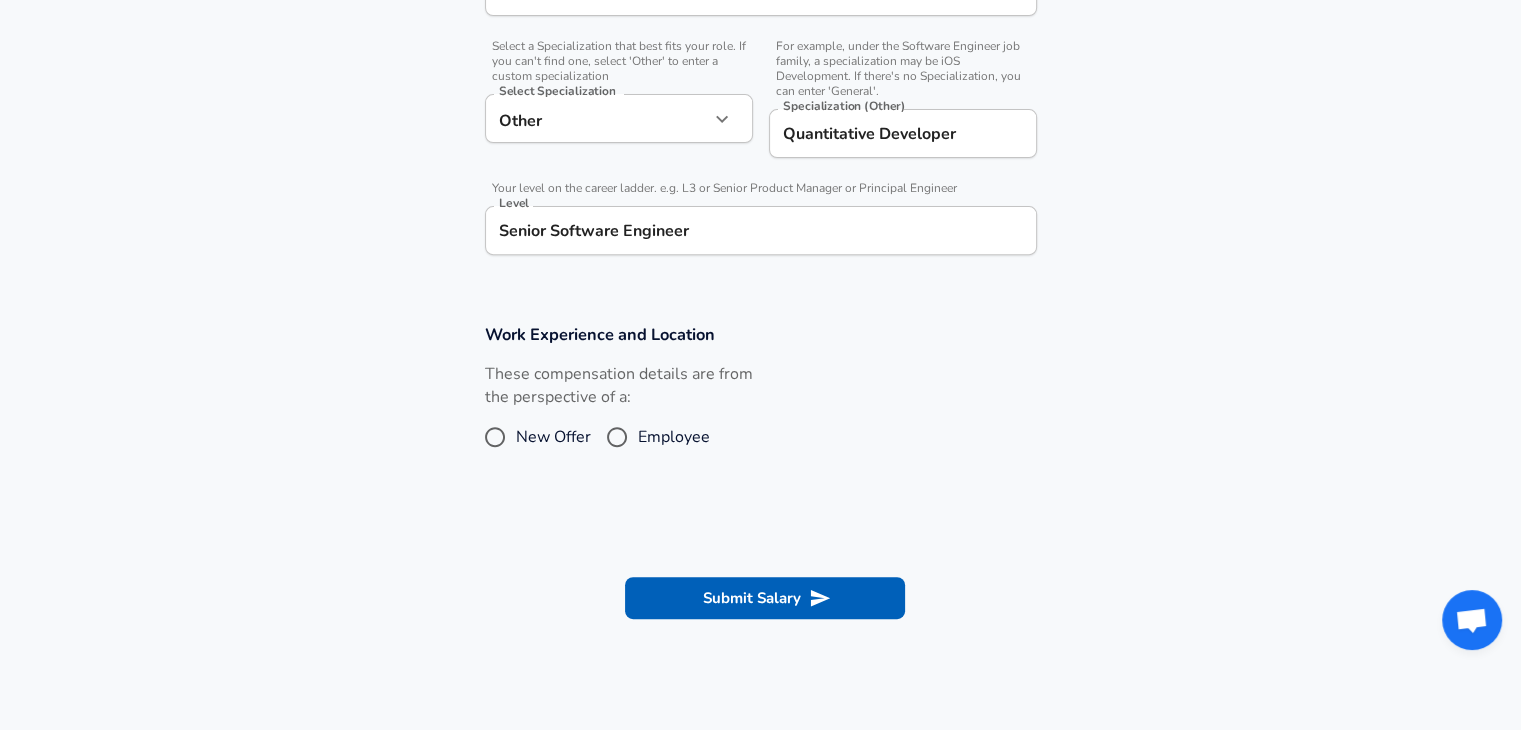 click on "Employee" at bounding box center [674, 437] 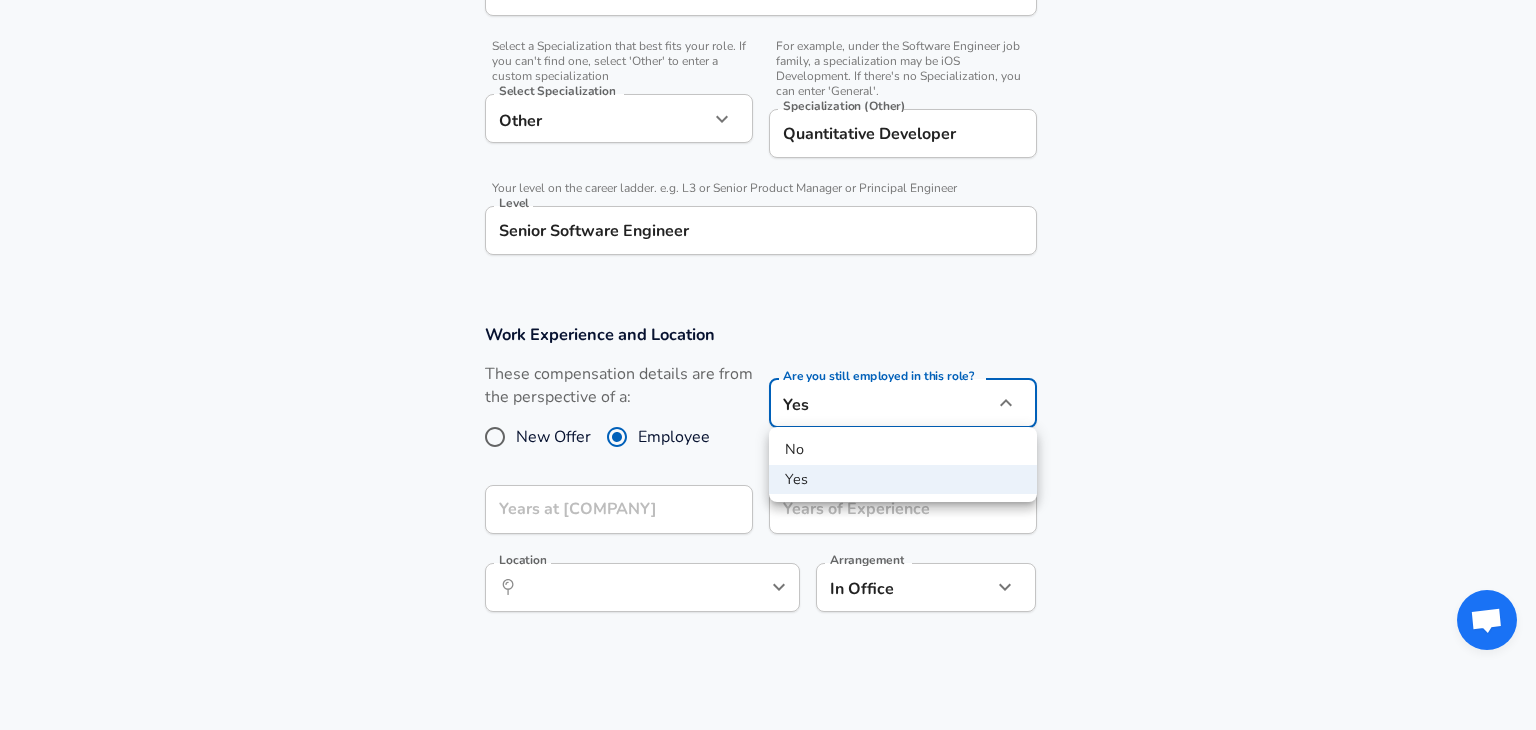 click on "We value your privacy We use cookies to enhance your browsing experience, serve personalized ads or content, and analyze our traffic. By clicking "Accept All", you consent to our use of cookies. Customize    Accept All   Customize Consent Preferences   We use cookies to help you navigate efficiently and perform certain functions. You will find detailed information about all cookies under each consent category below. The cookies that are categorized as "Necessary" are stored on your browser as they are essential for enabling the basic functionalities of the site. ...  Show more Necessary Always Active Necessary cookies are required to enable the basic features of this site, such as providing secure log-in or adjusting your consent preferences. These cookies do not store any personally identifiable data. Cookie _GRECAPTCHA Duration 5 months 27 days Description Google Recaptcha service sets this cookie to identify bots to protect the website against malicious spam attacks. Cookie __stripe_mid Duration 1 year MR" at bounding box center (768, -335) 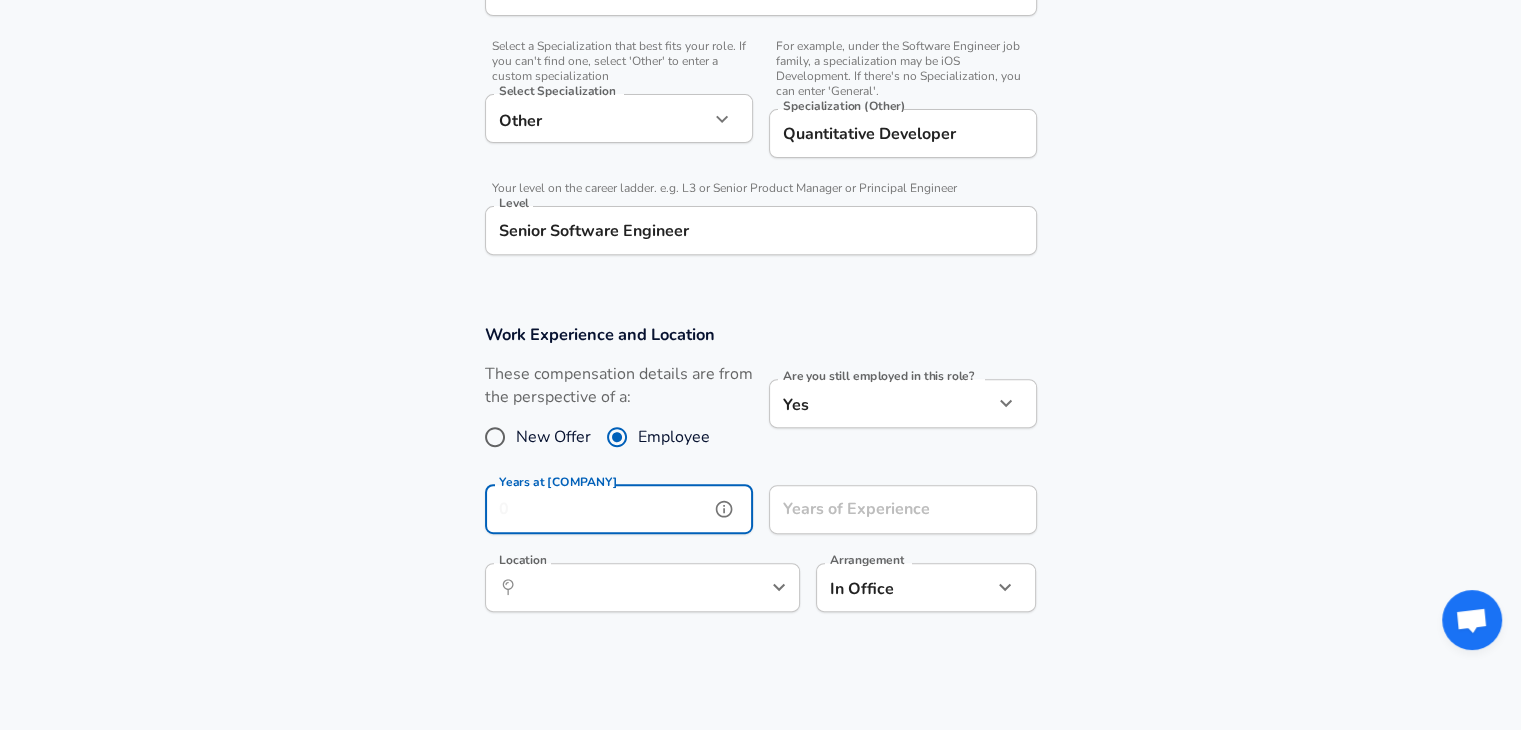 click on "Years at [COMPANY]" at bounding box center (597, 509) 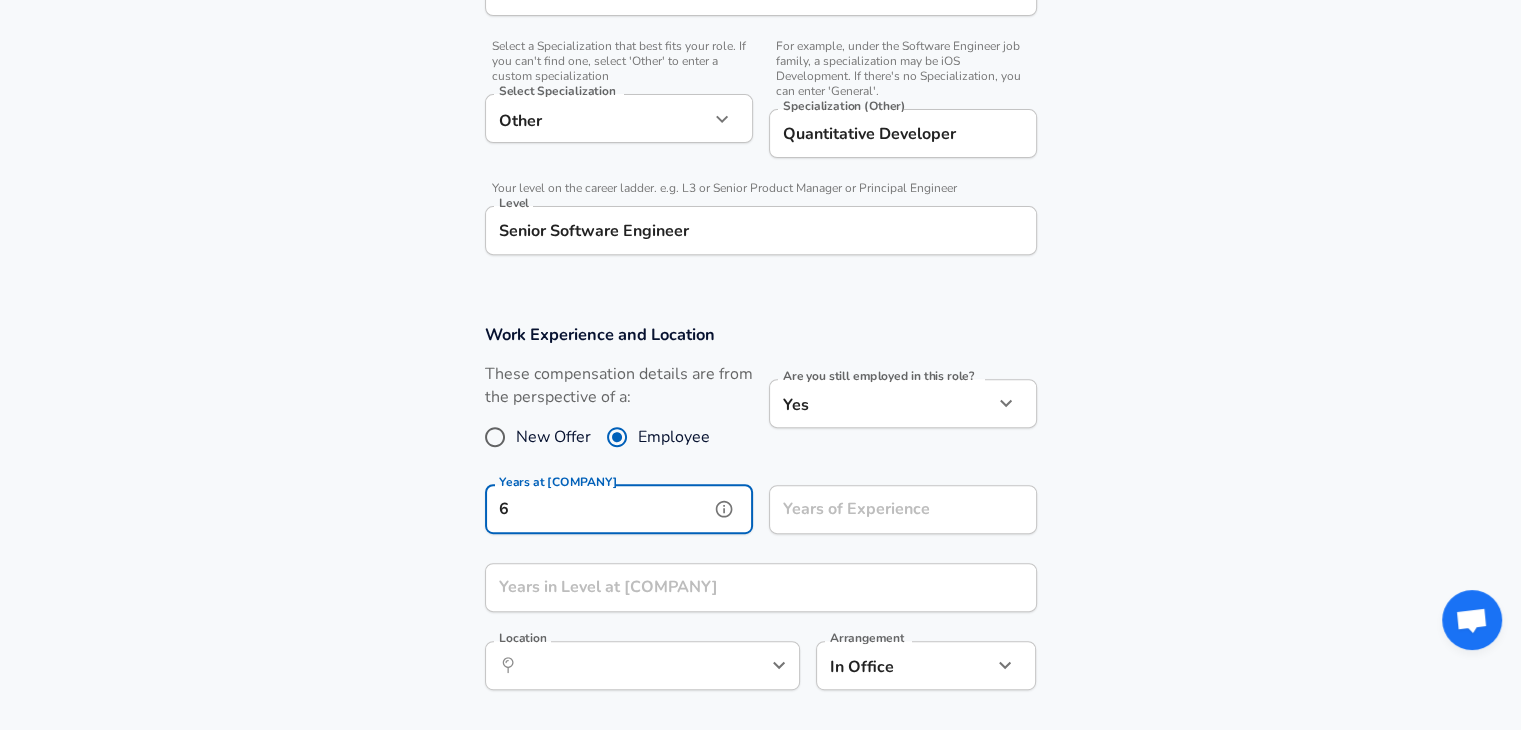 type on "6" 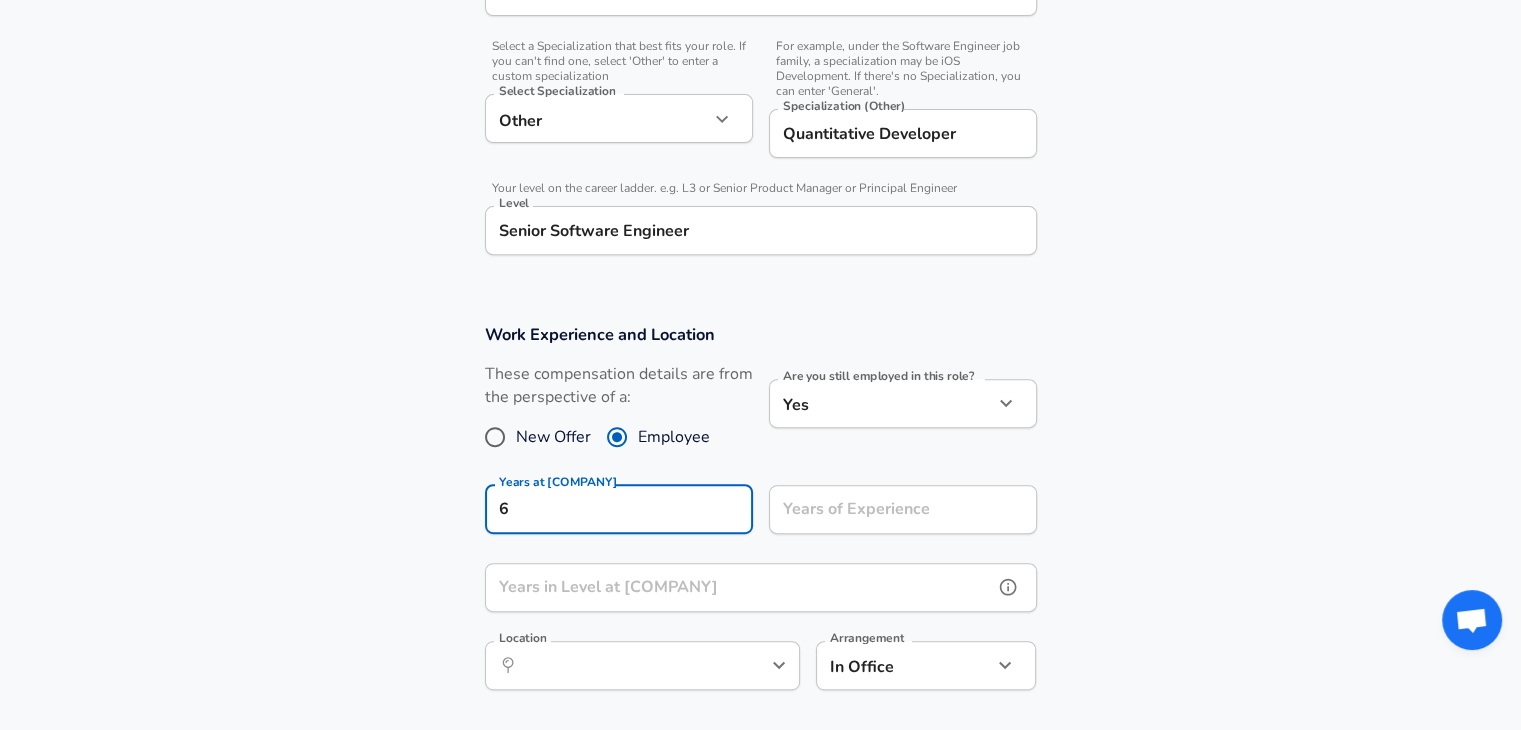 click on "Years in Level at [COMPANY]" at bounding box center [739, 587] 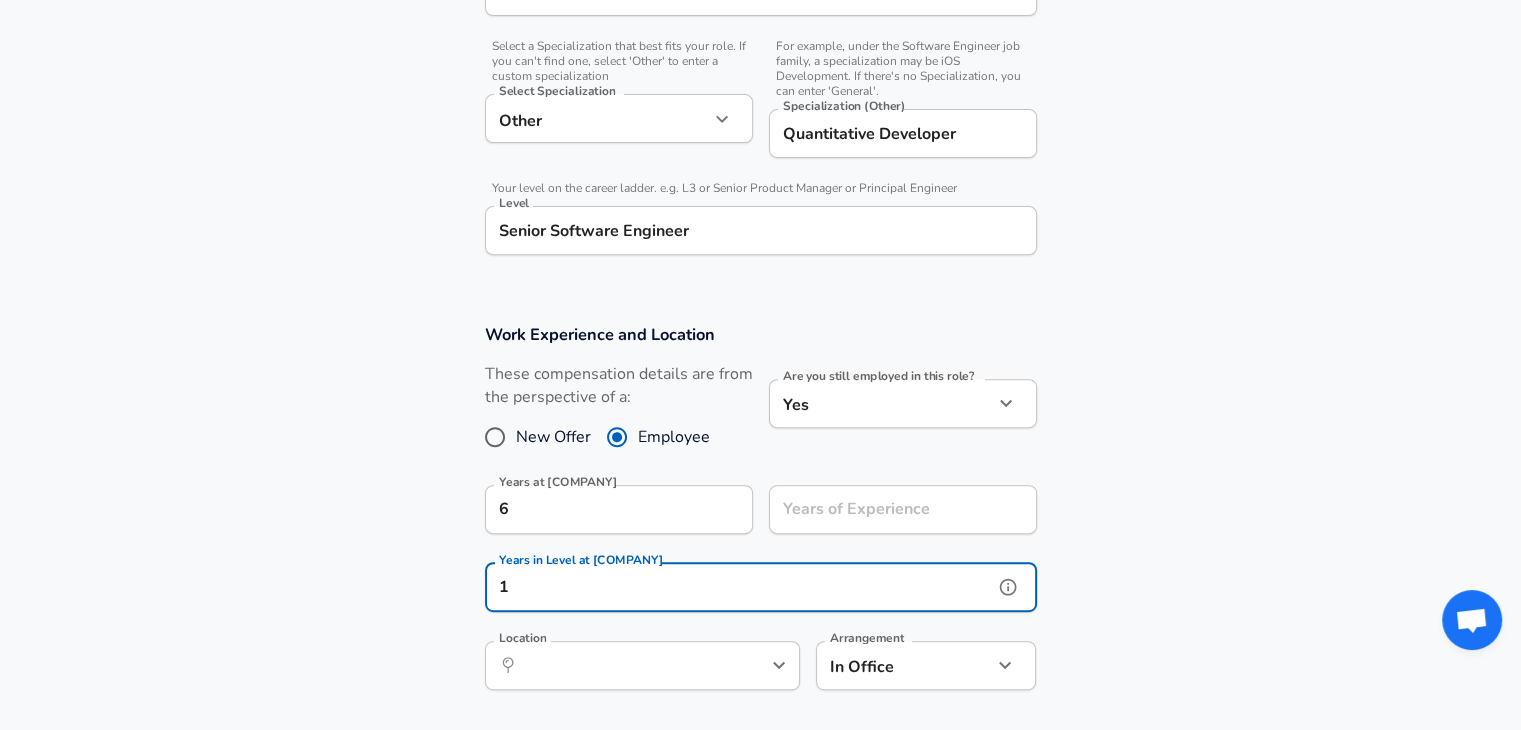 type on "1" 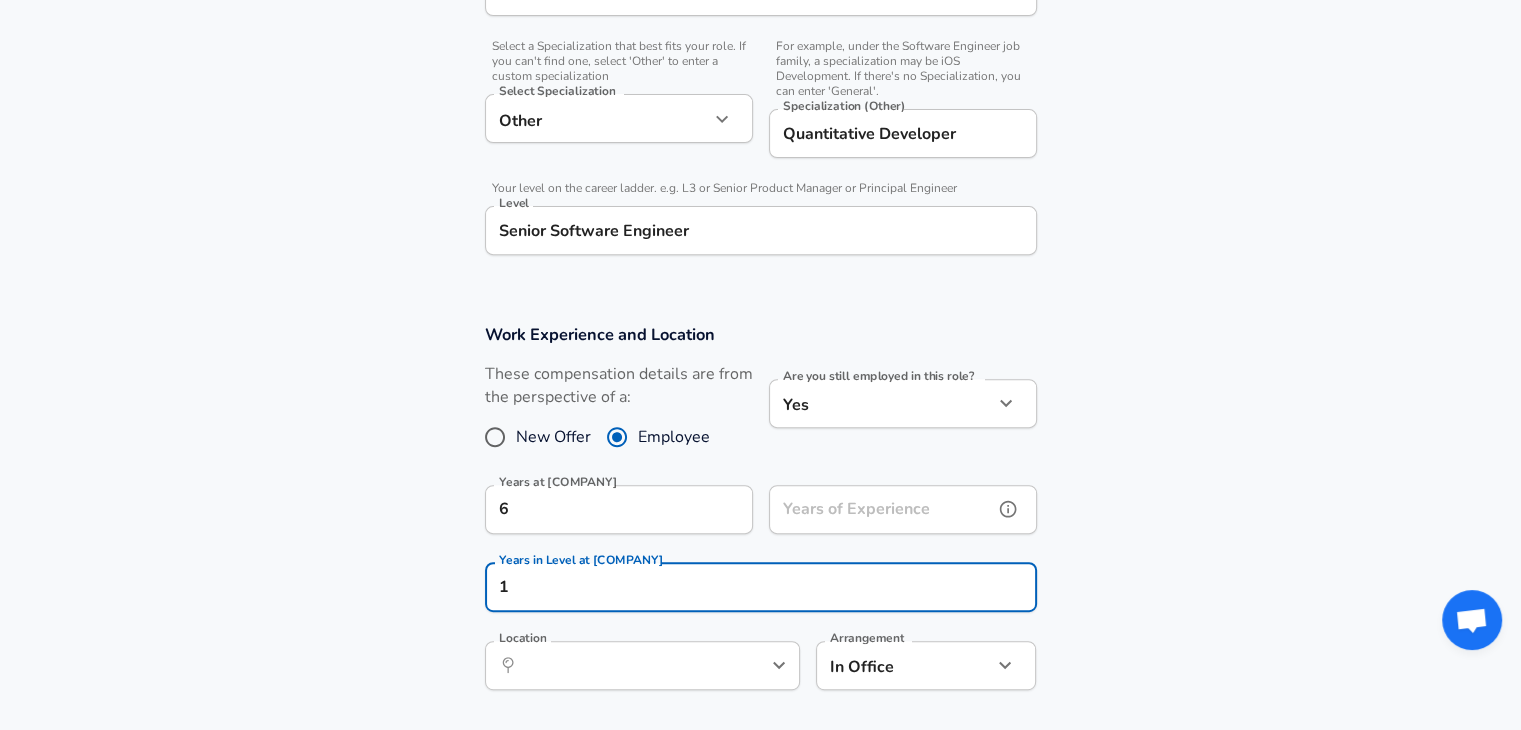 click on "Years of Experience" at bounding box center [881, 509] 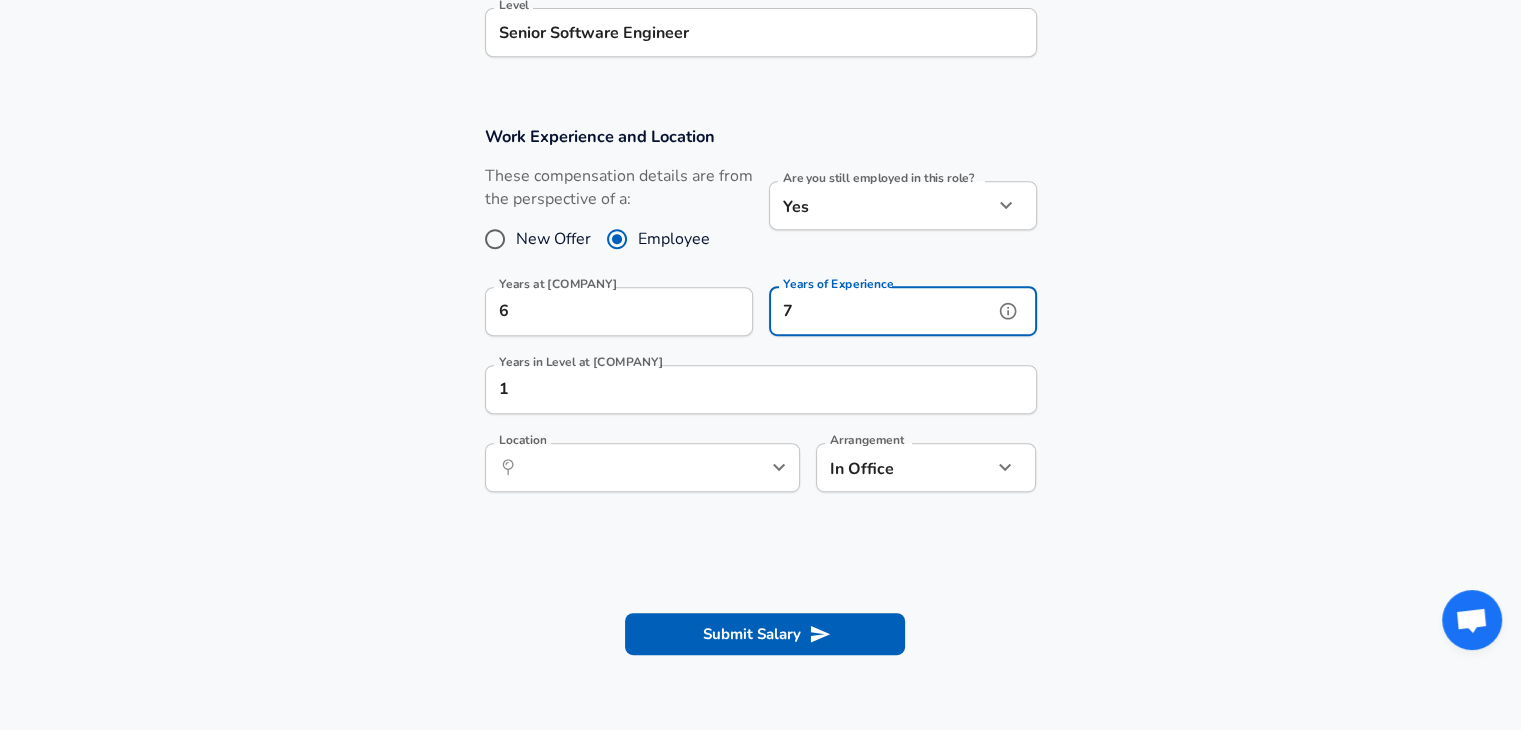 scroll, scrollTop: 900, scrollLeft: 0, axis: vertical 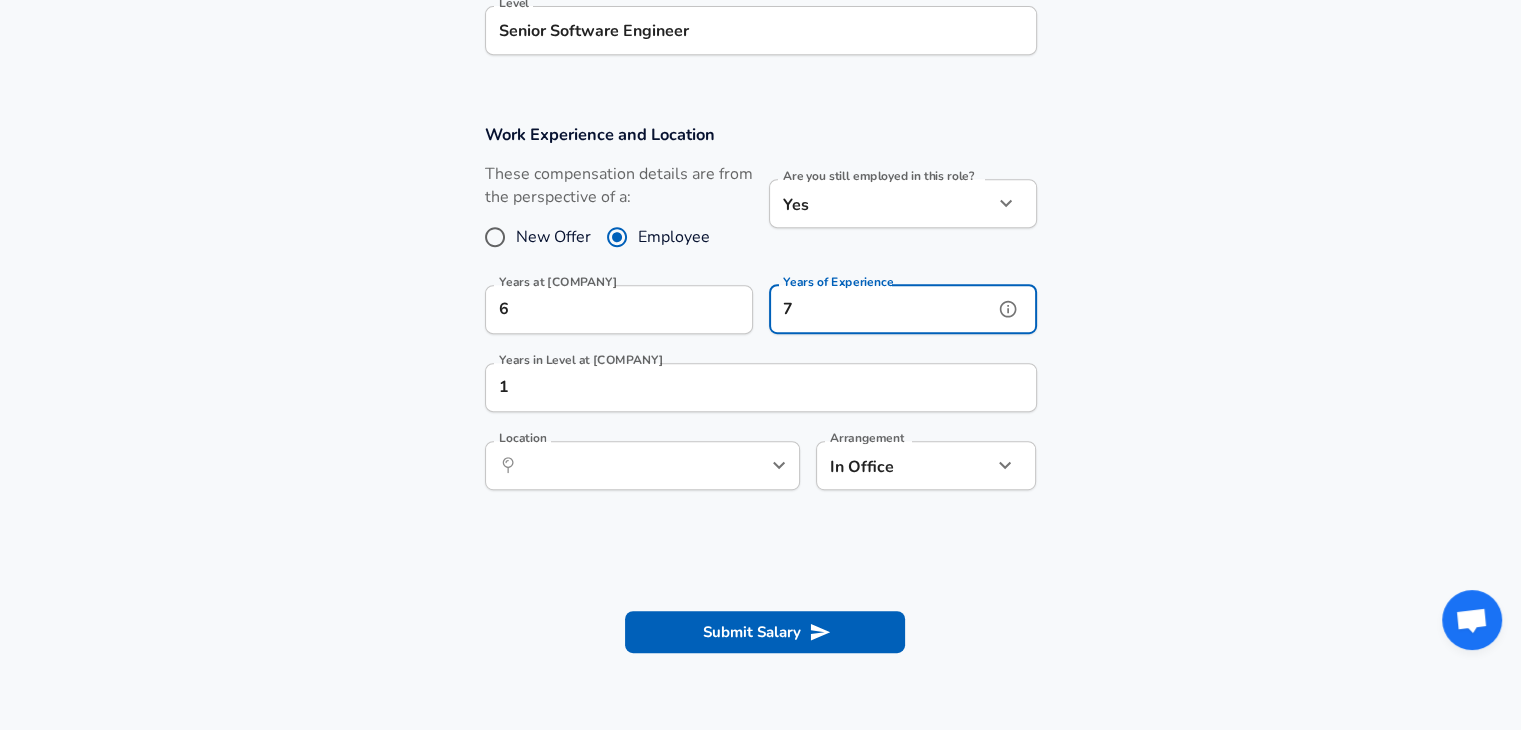 type on "7" 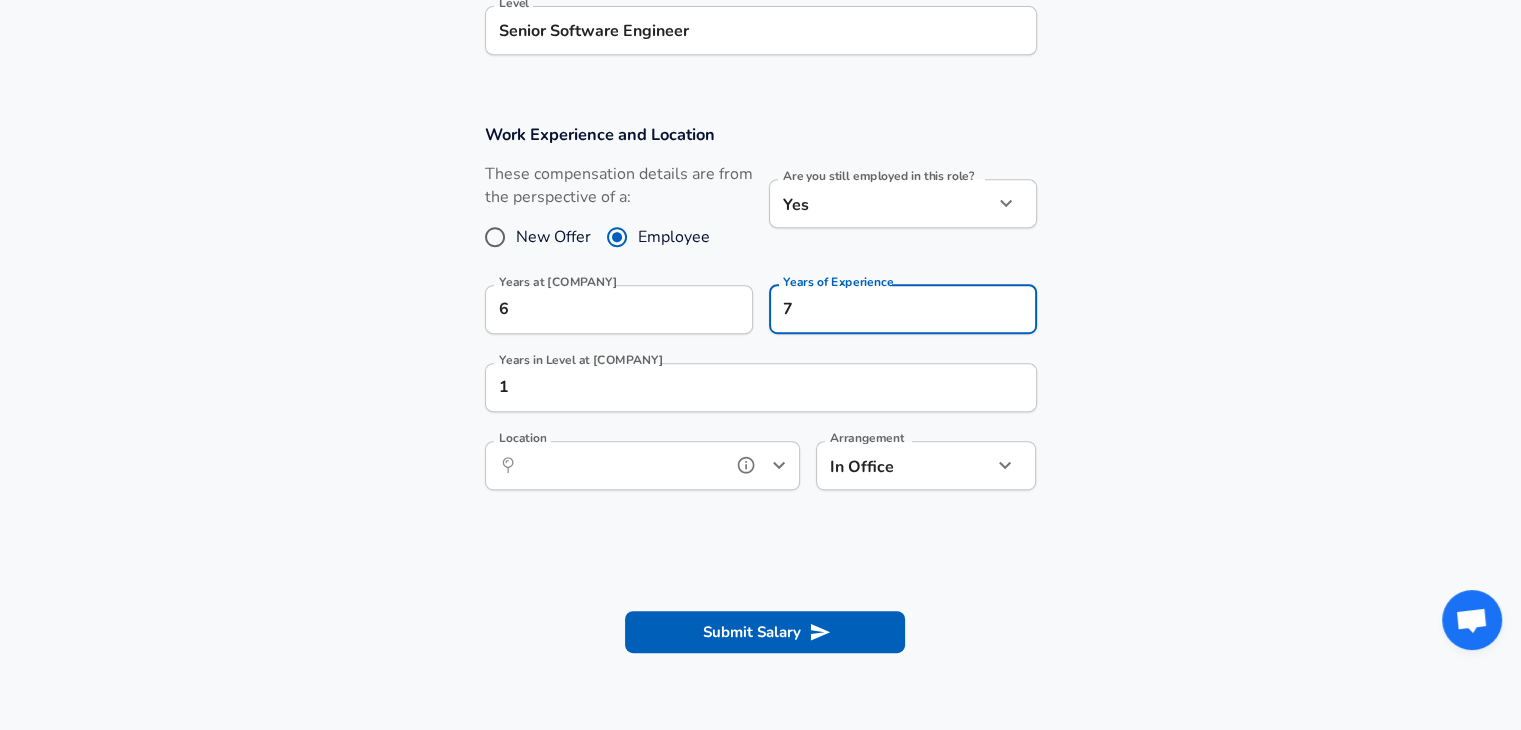 click on "Location" at bounding box center [620, 465] 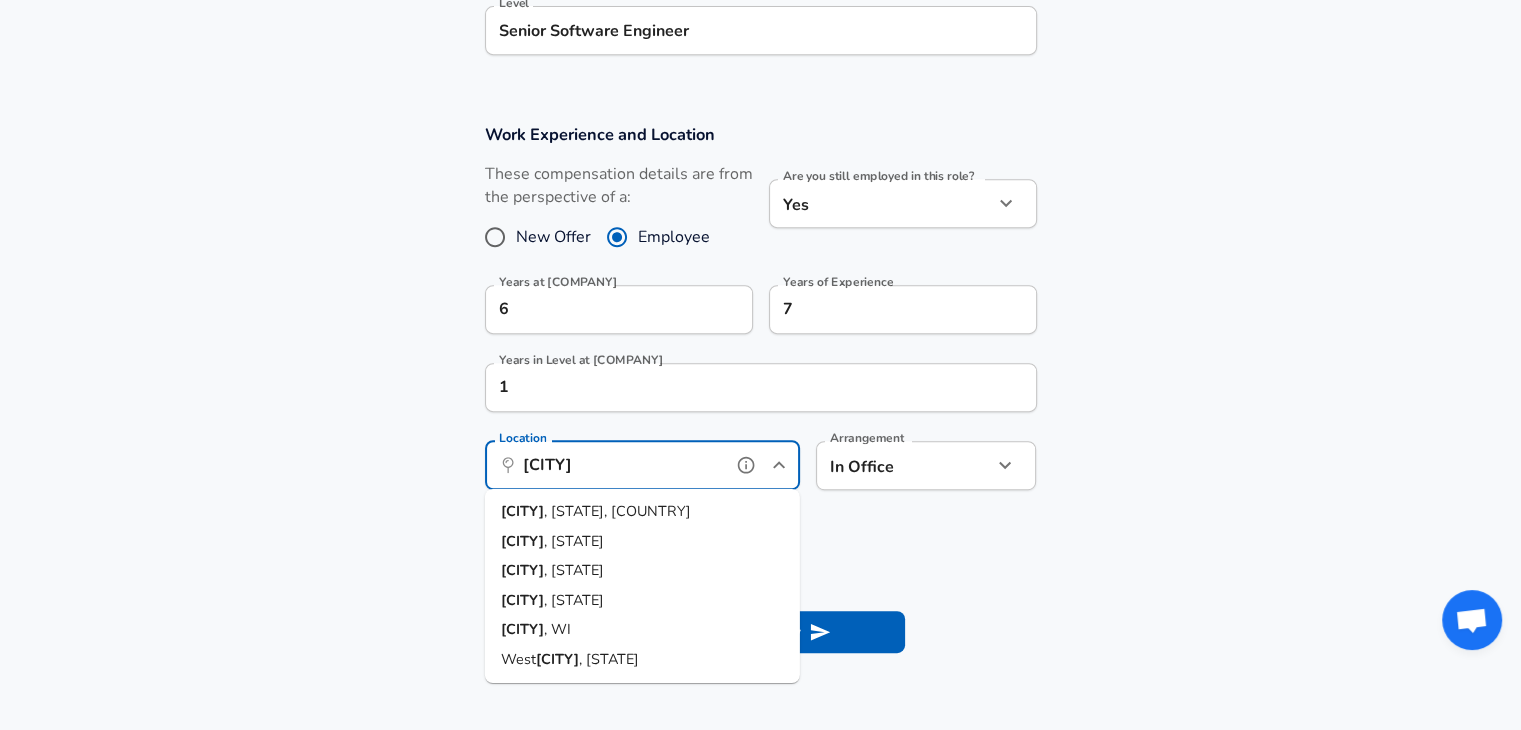 click on ", [STATE], [COUNTRY]" at bounding box center [617, 511] 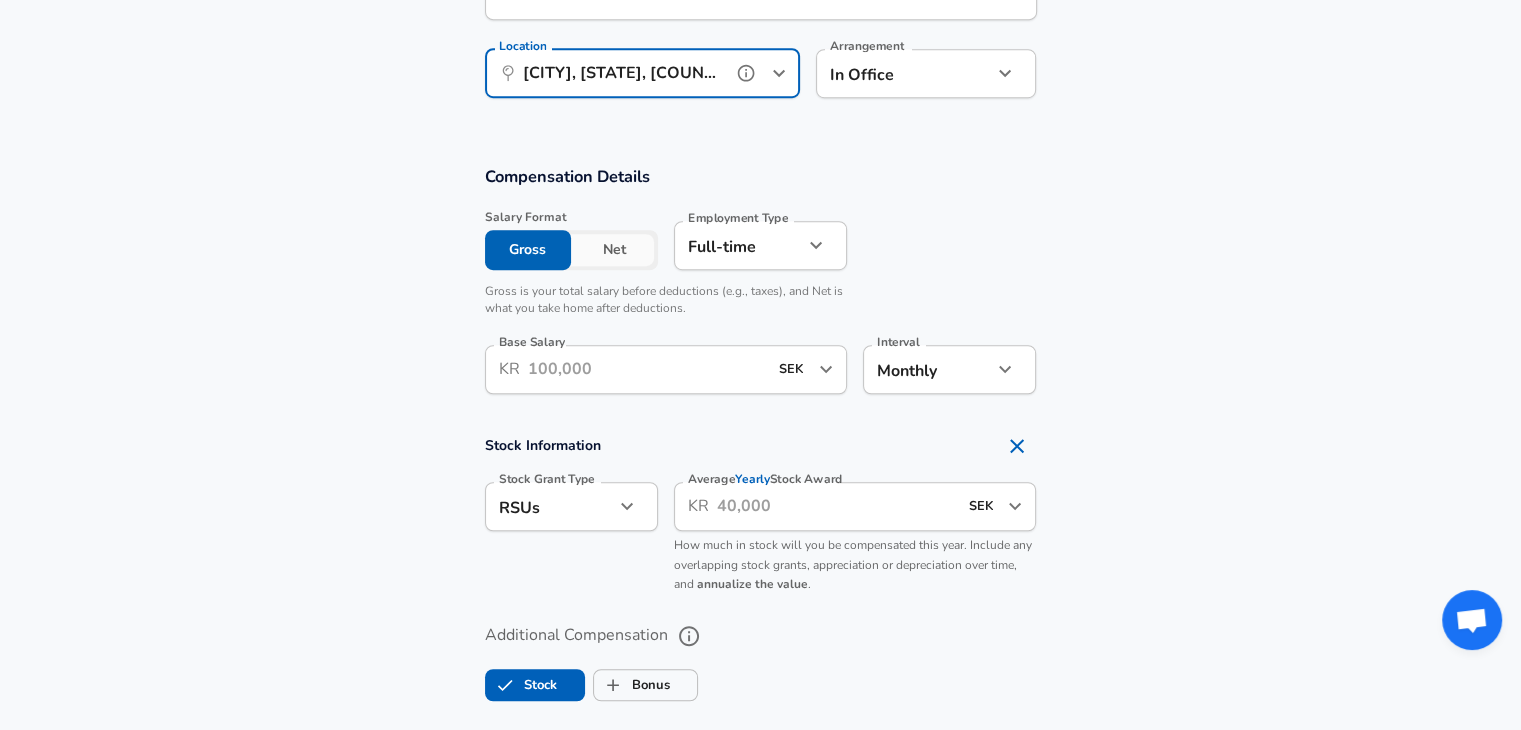 scroll, scrollTop: 1300, scrollLeft: 0, axis: vertical 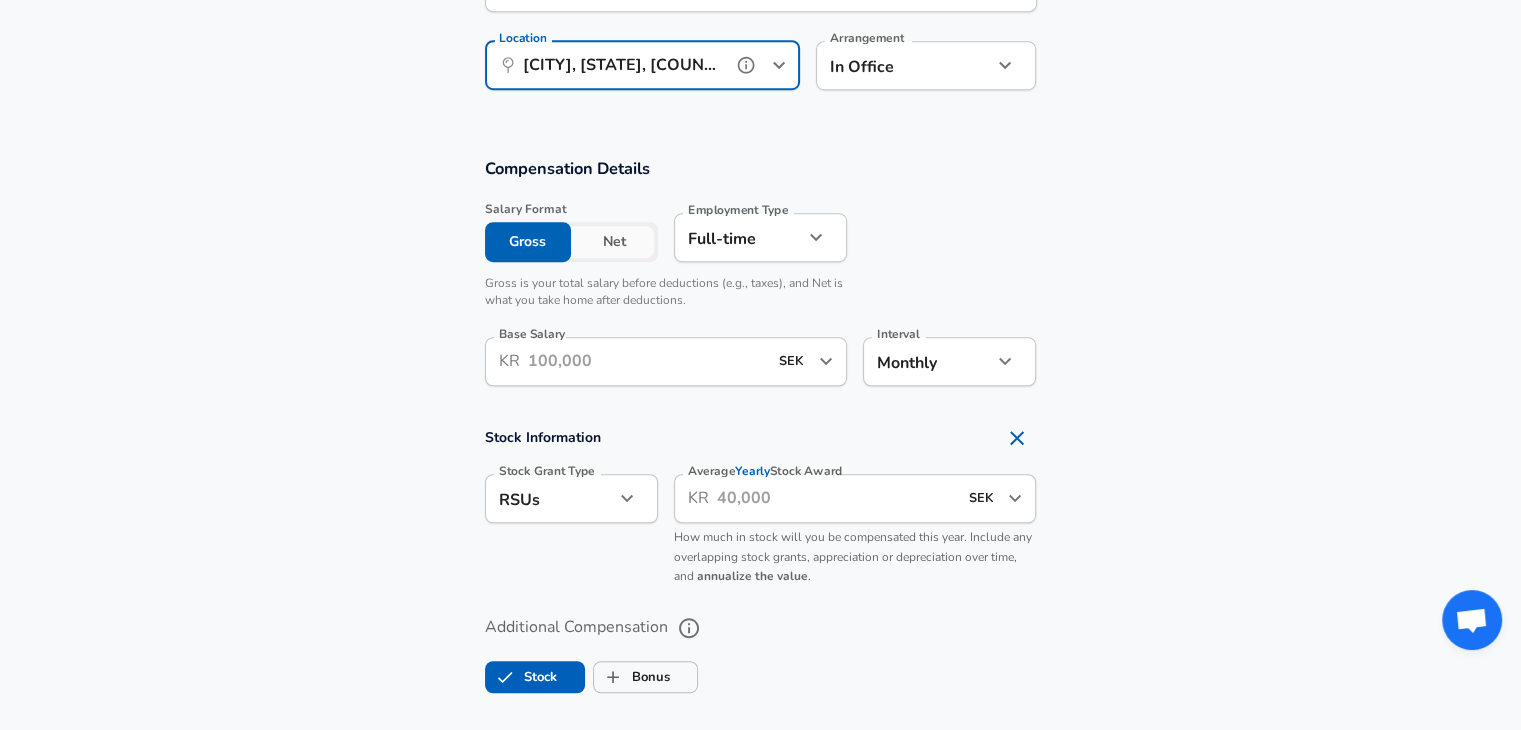 type on "[CITY], [STATE], [COUNTRY]" 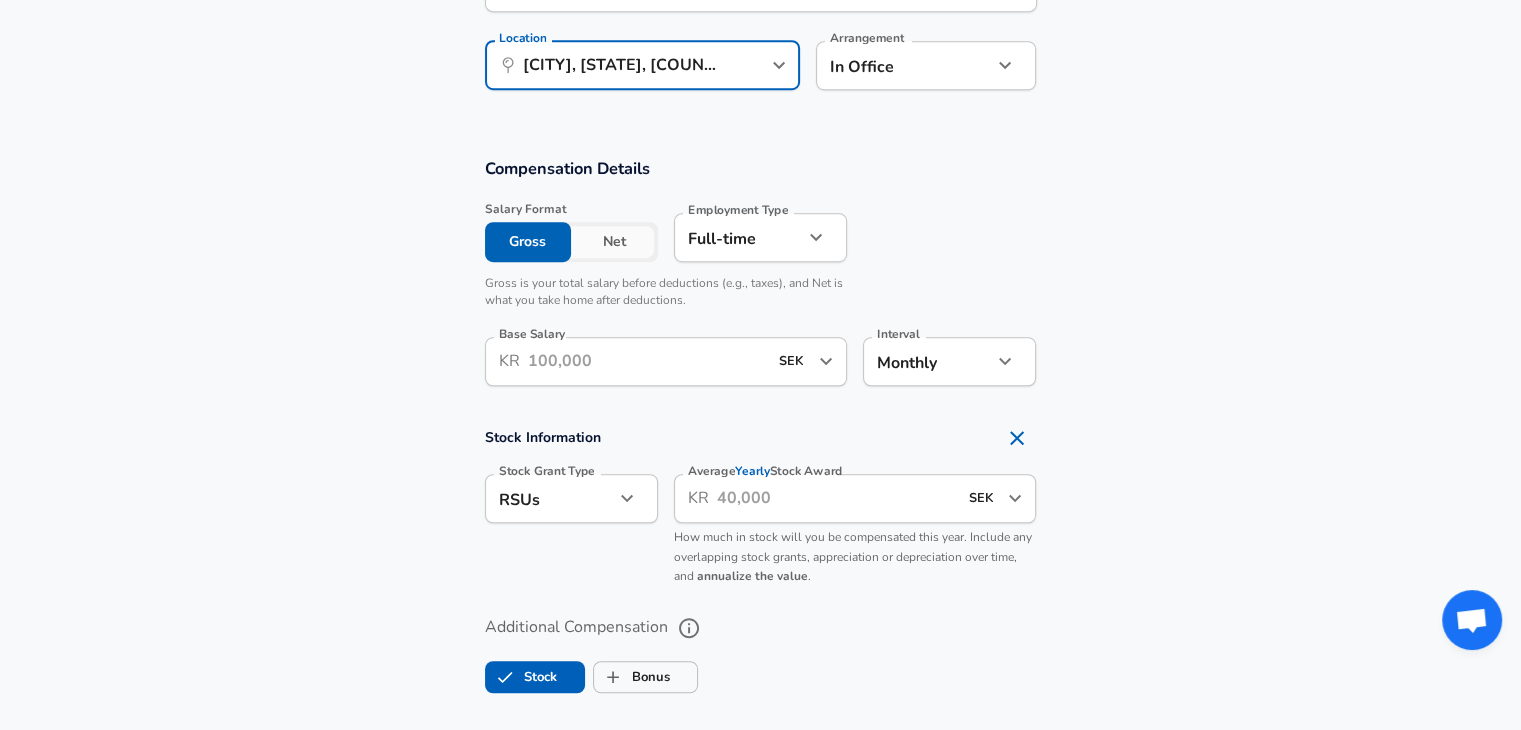 click 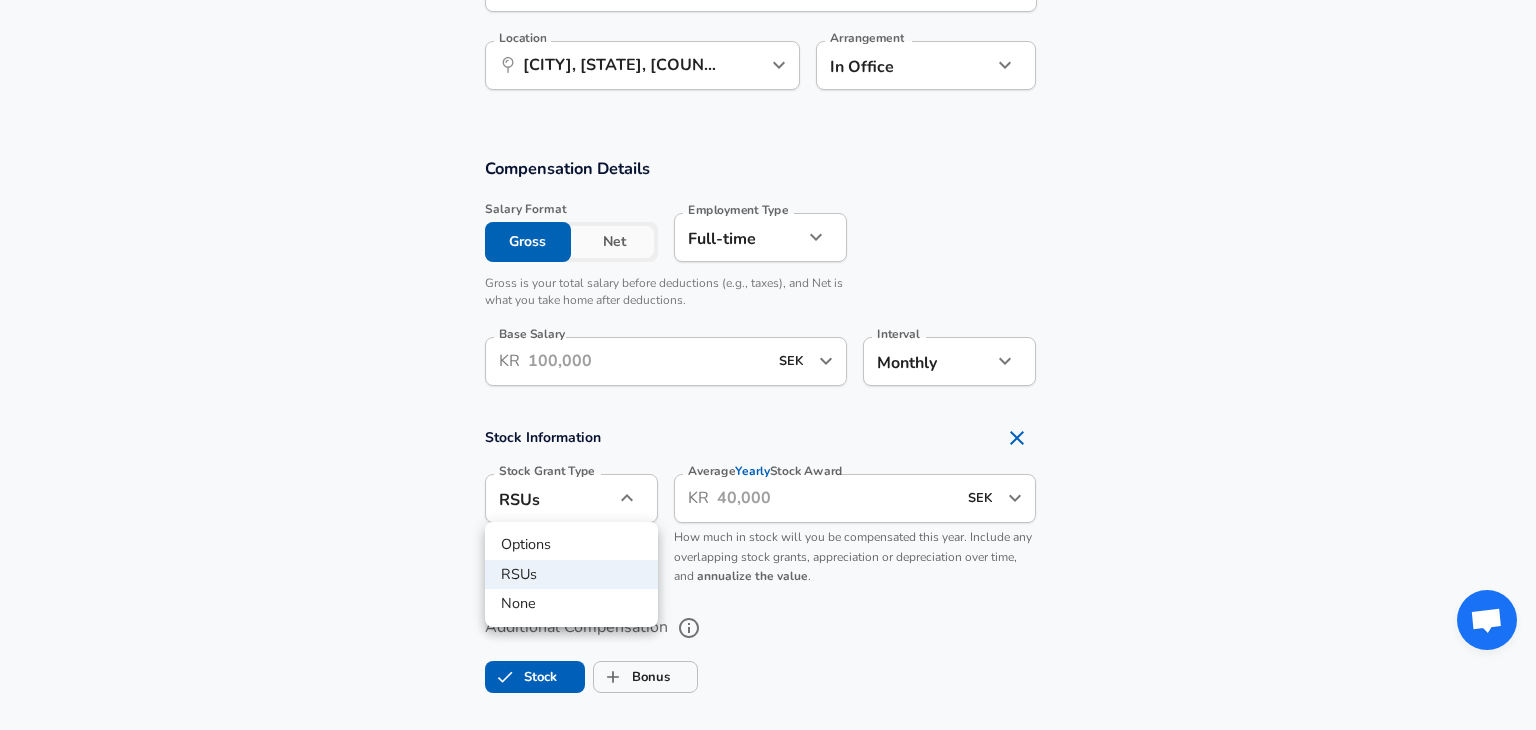 click at bounding box center [768, 365] 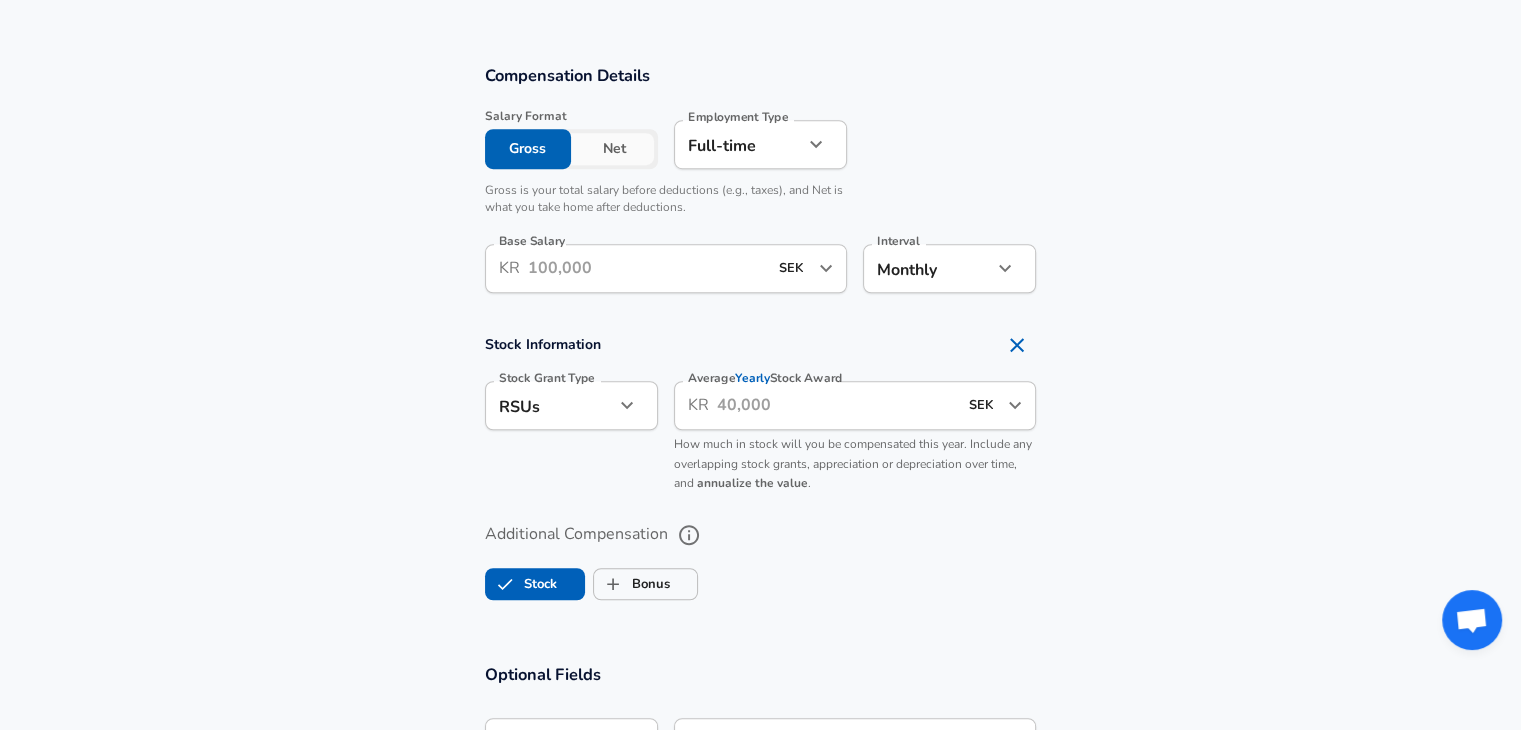 scroll, scrollTop: 1400, scrollLeft: 0, axis: vertical 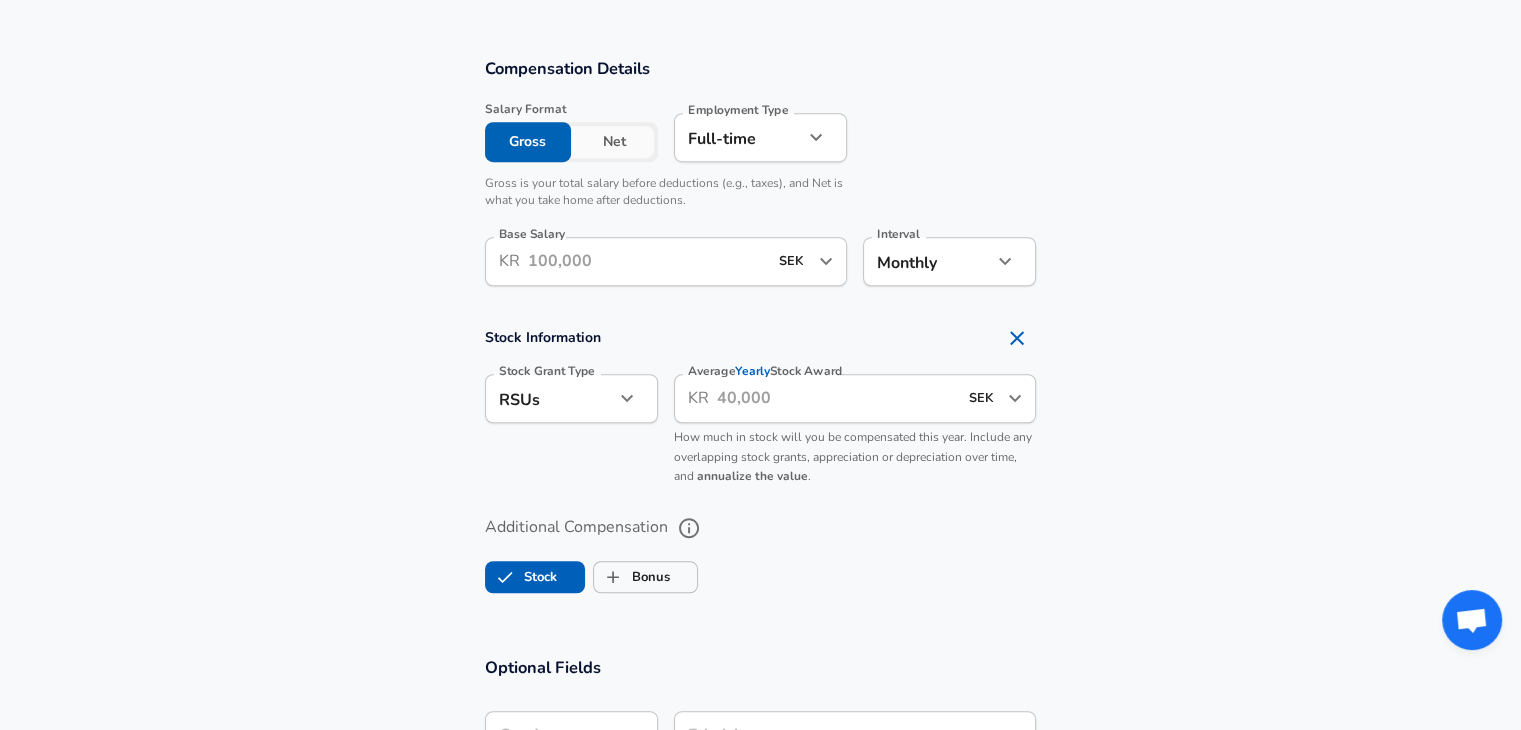click 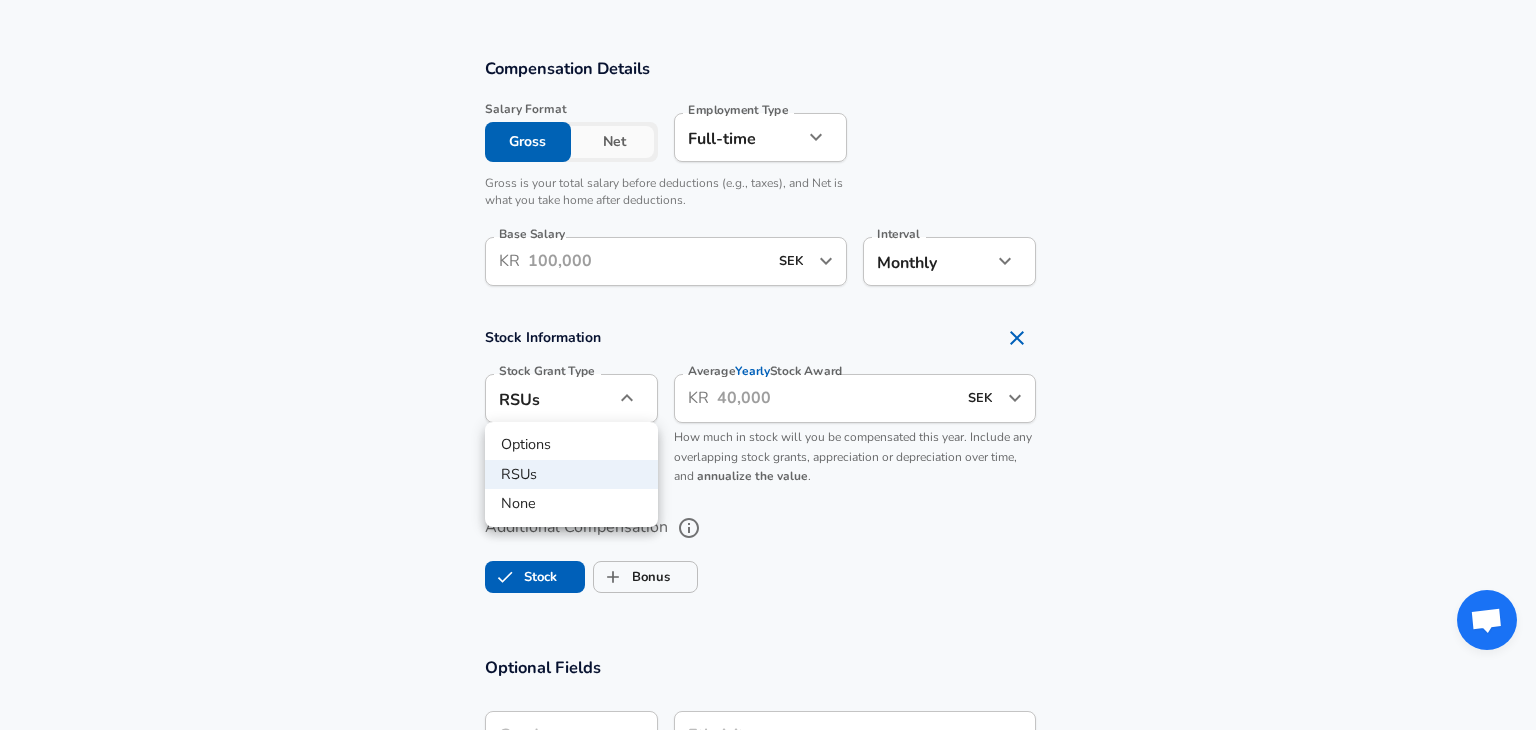 click at bounding box center (768, 365) 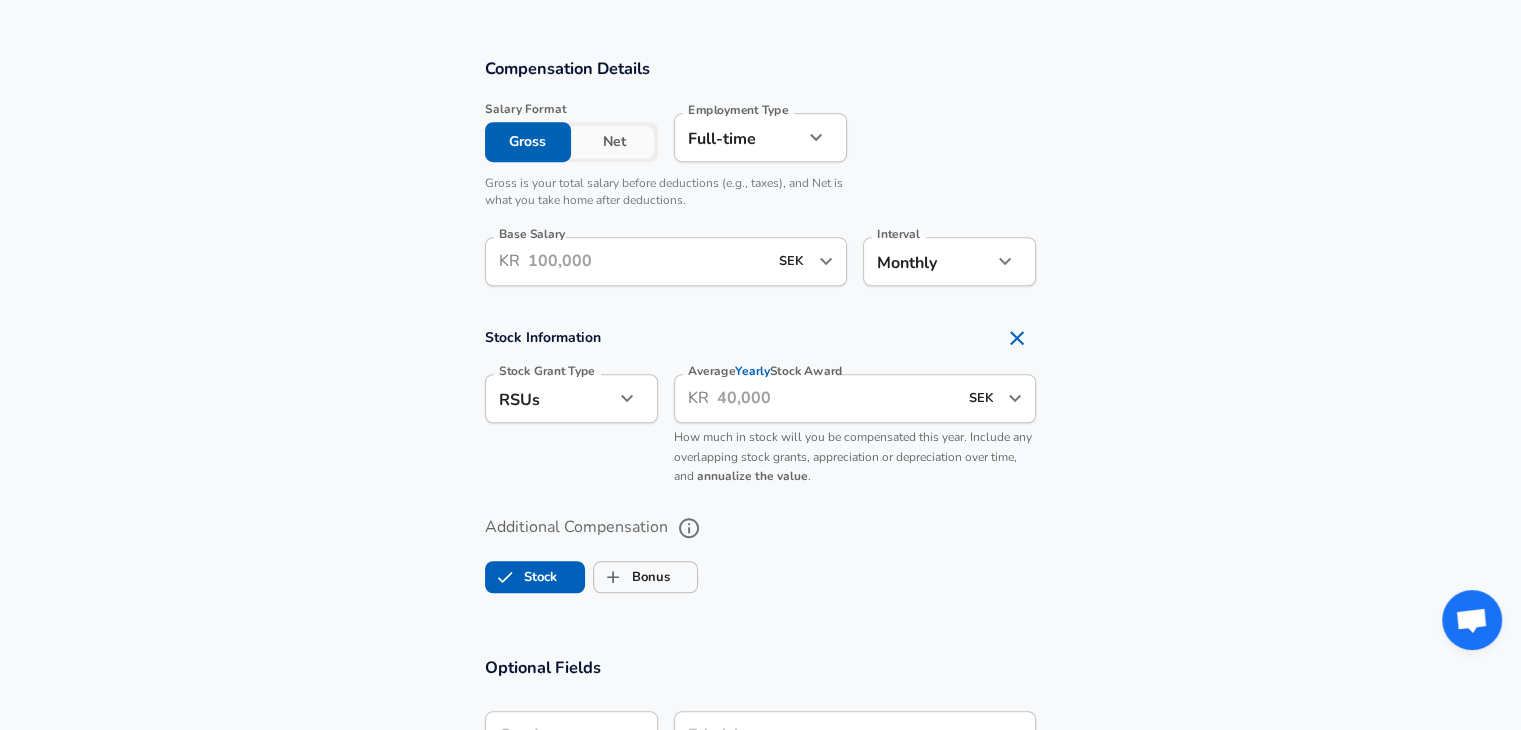 click 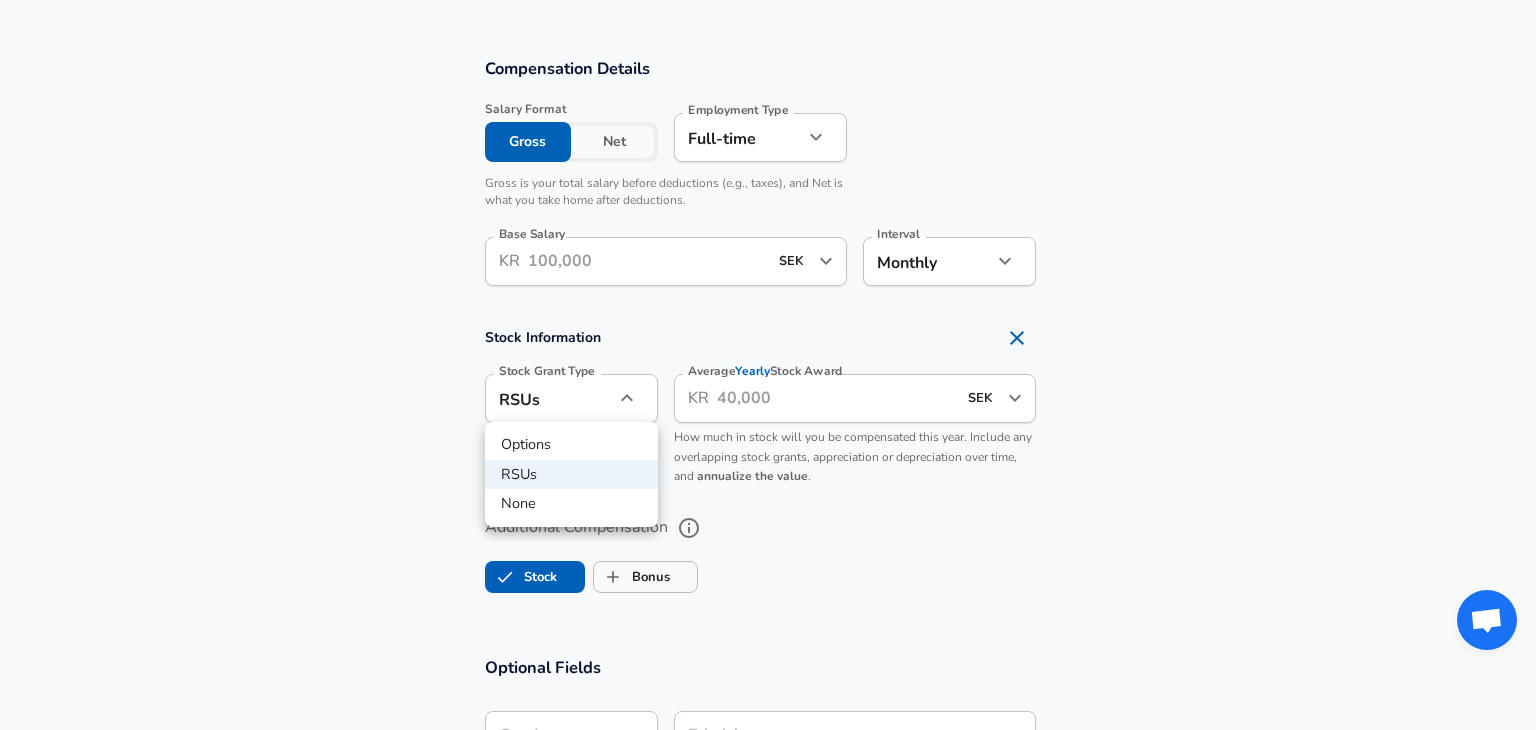 click on "None" at bounding box center [571, 504] 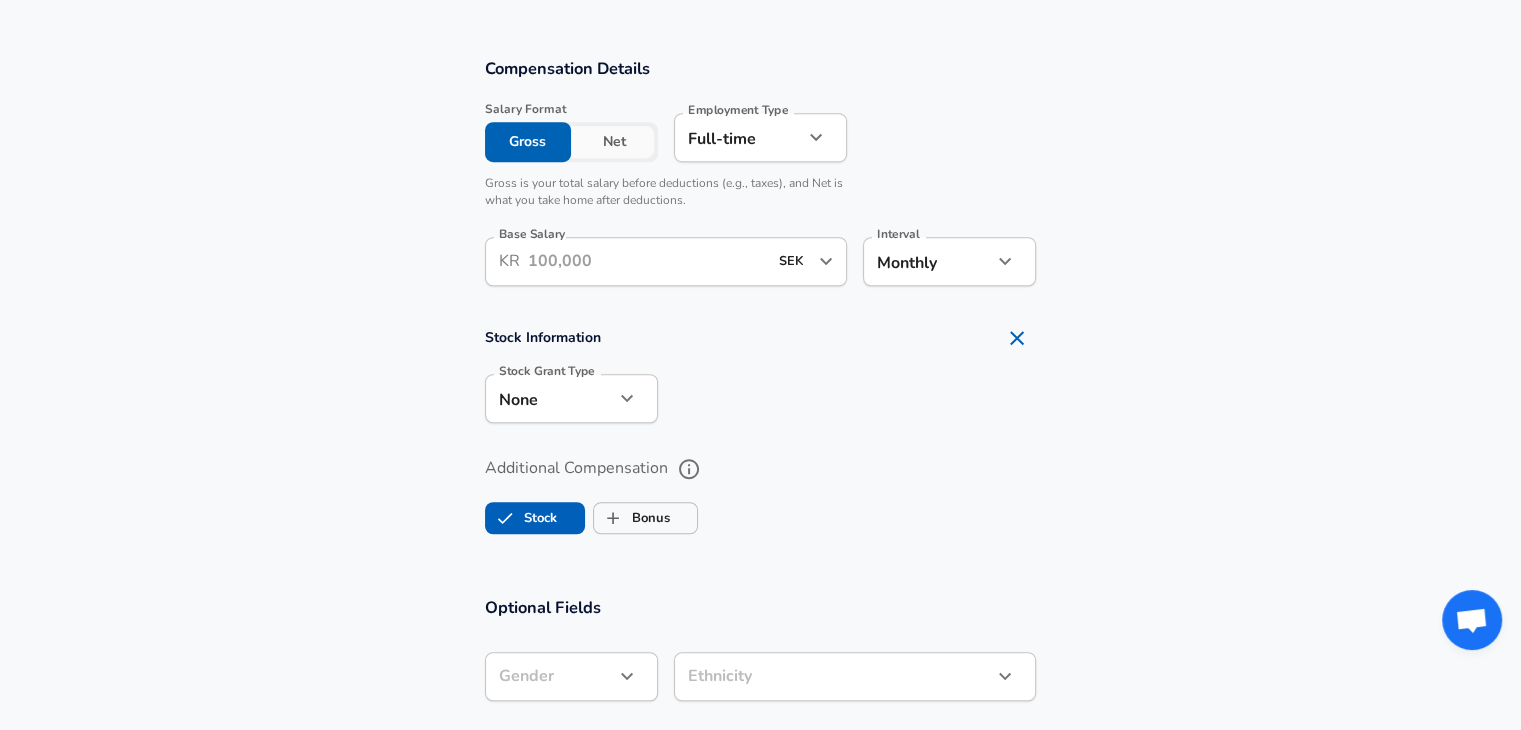 click 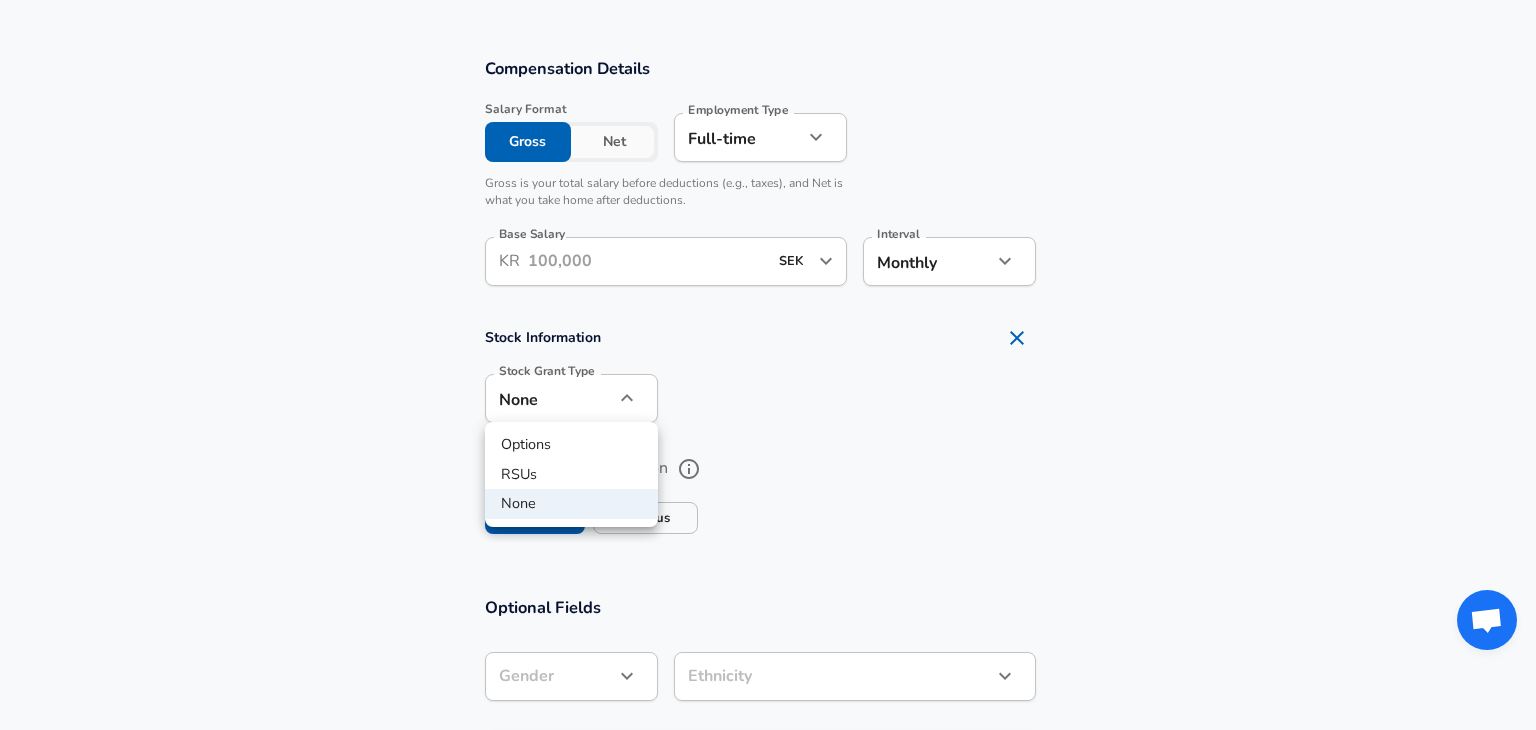 click at bounding box center [768, 365] 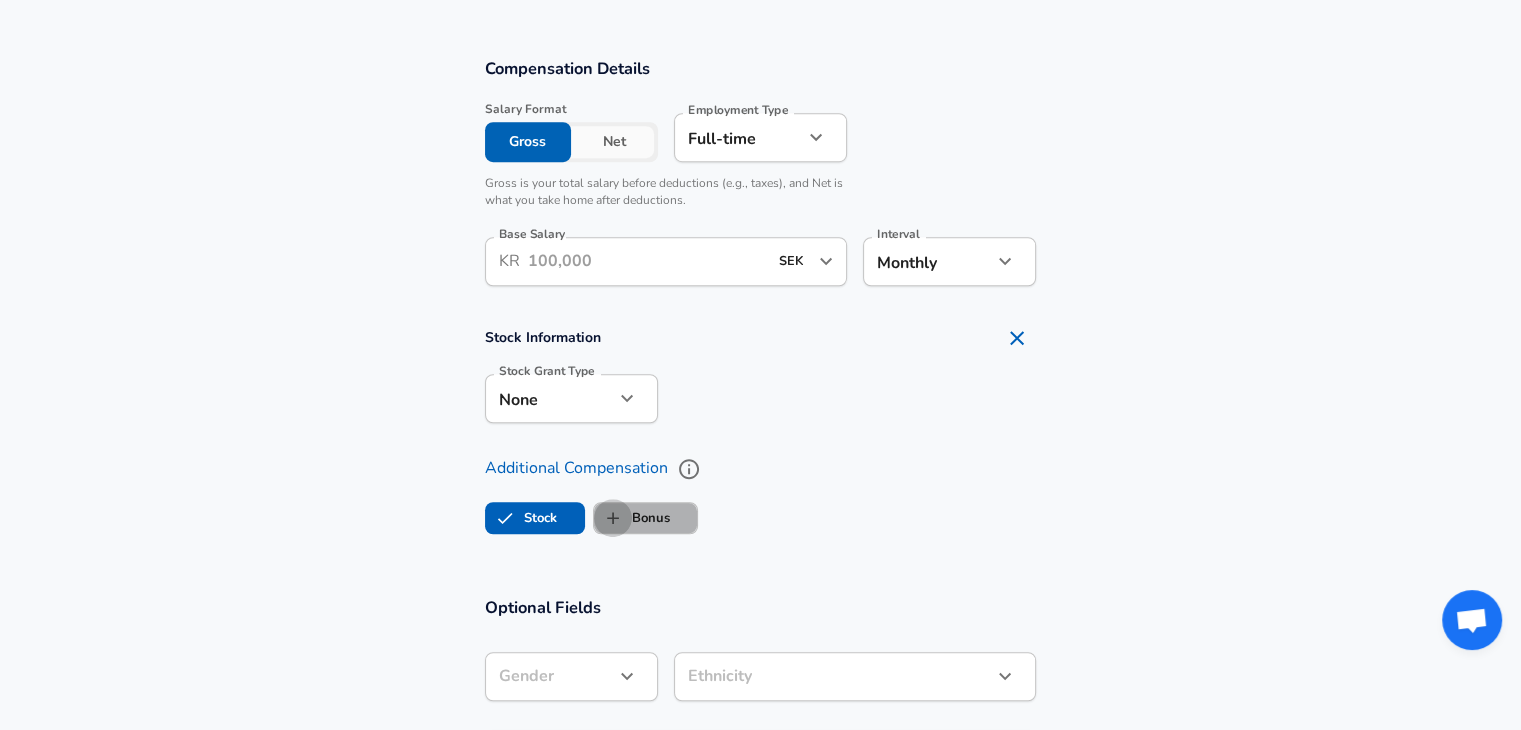 click on "Bonus" at bounding box center (613, 518) 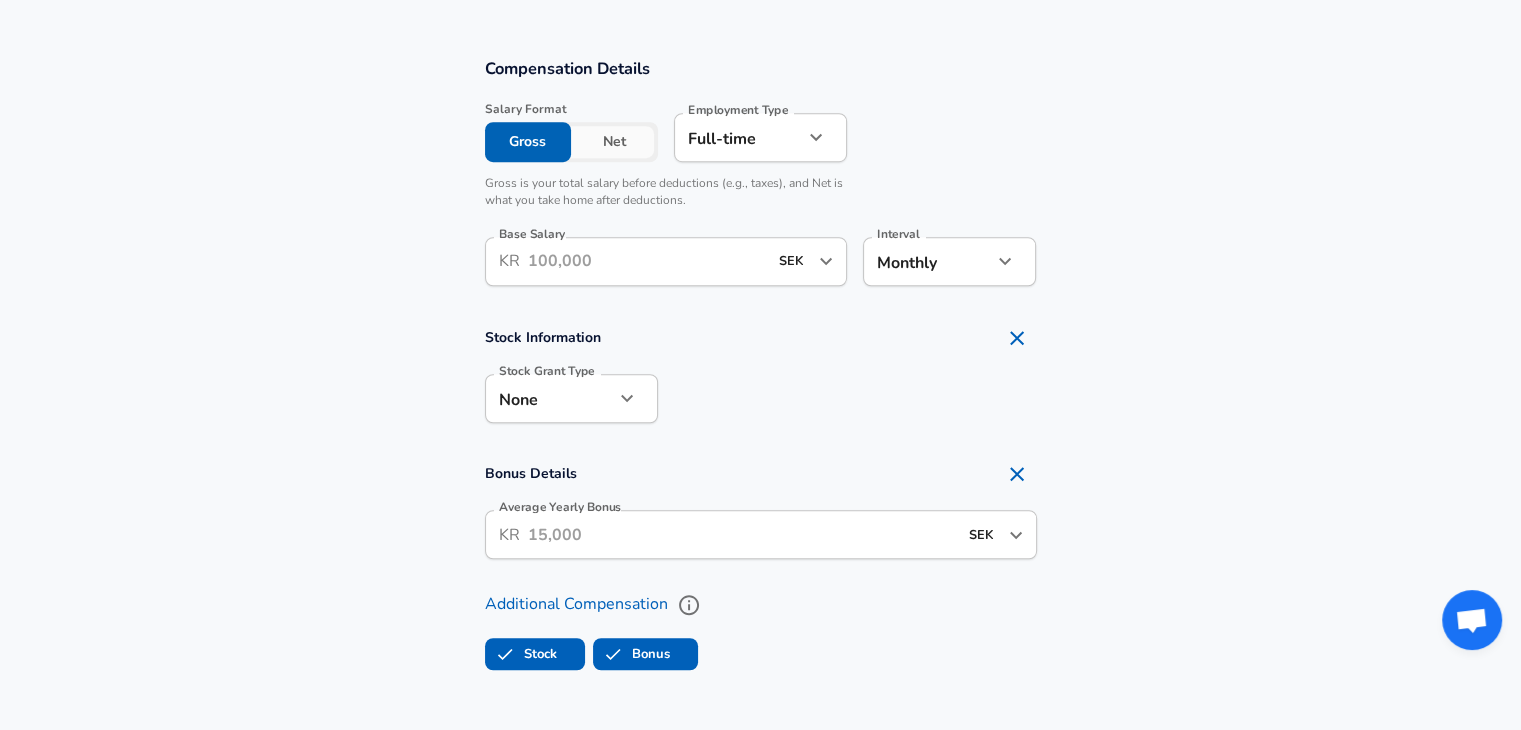 checkbox on "true" 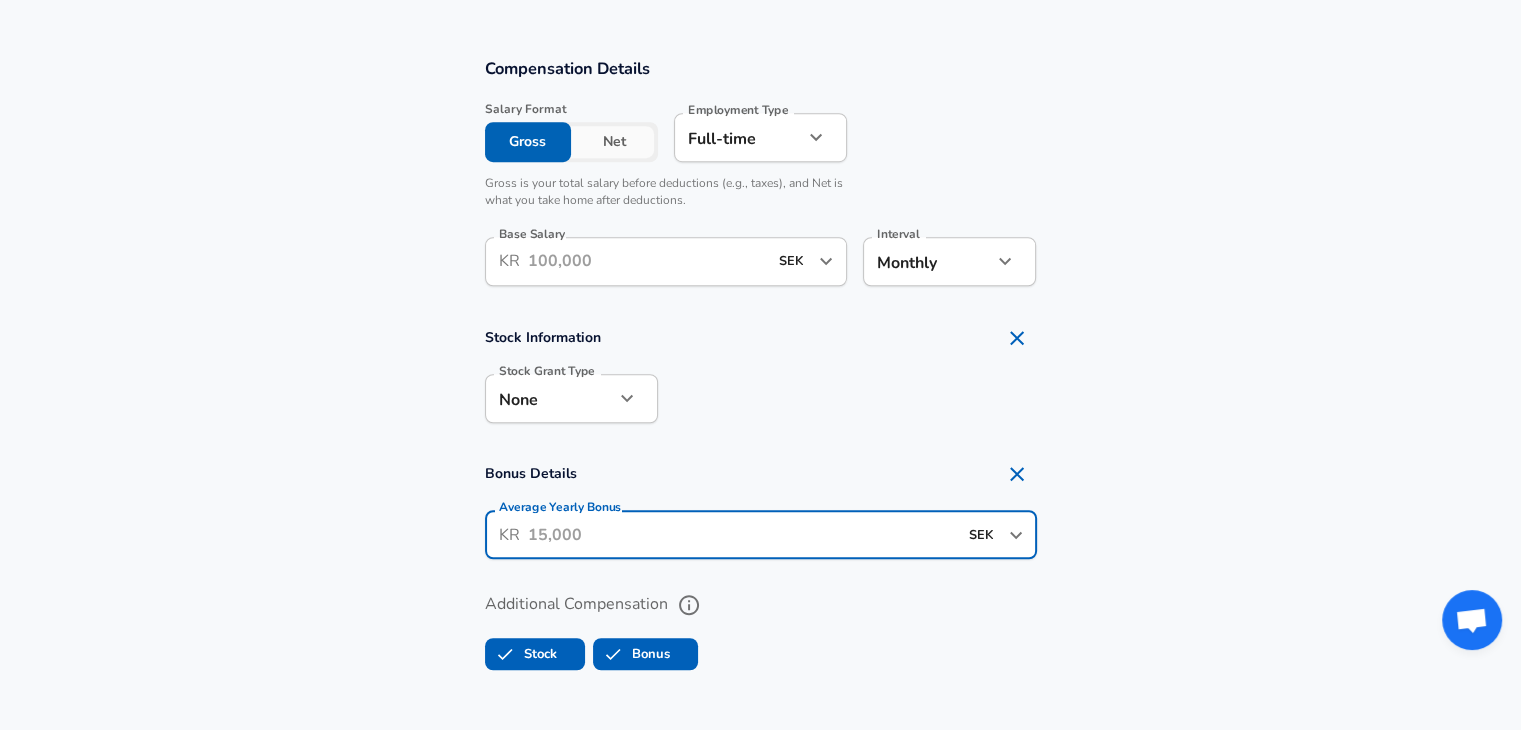 click on "Average Yearly Bonus" at bounding box center [742, 534] 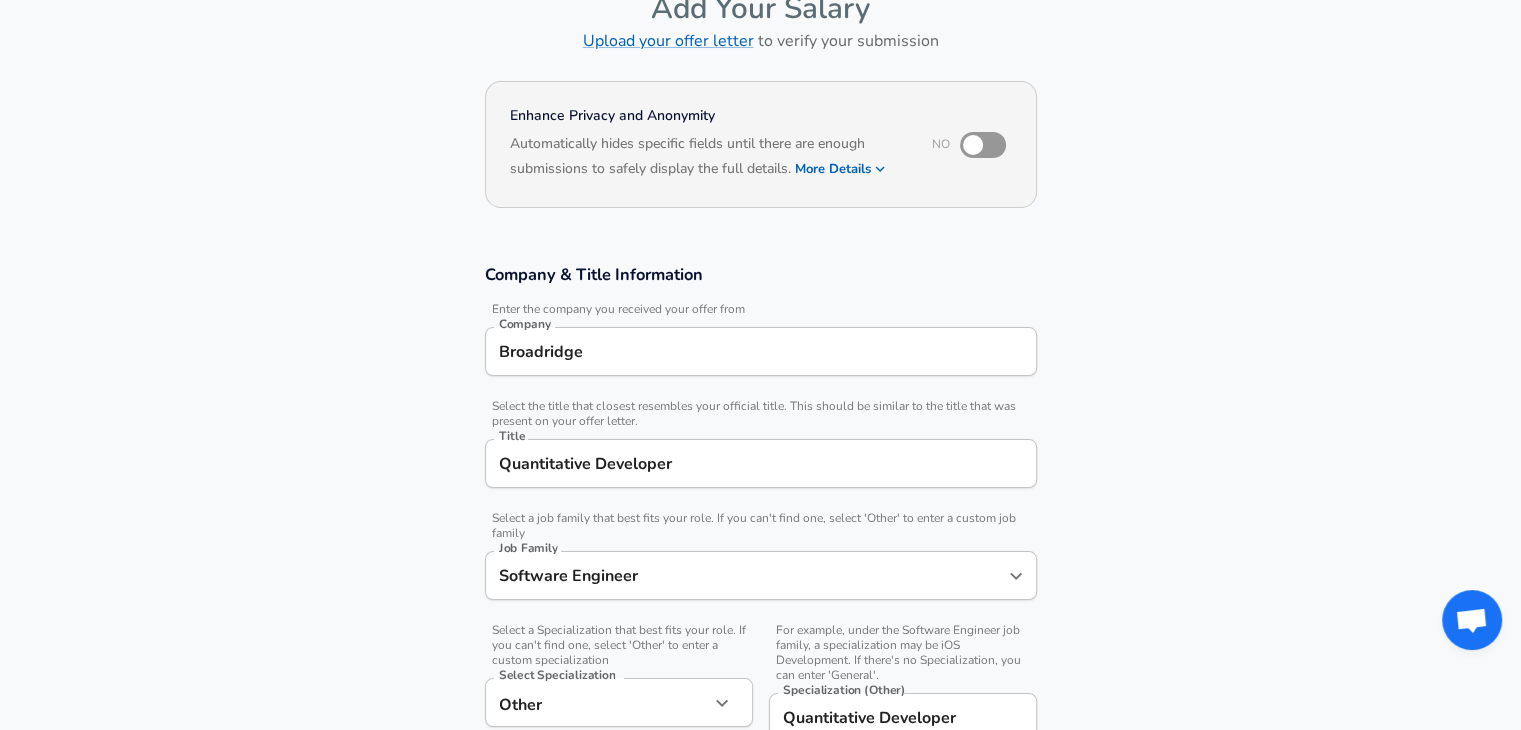 scroll, scrollTop: 0, scrollLeft: 0, axis: both 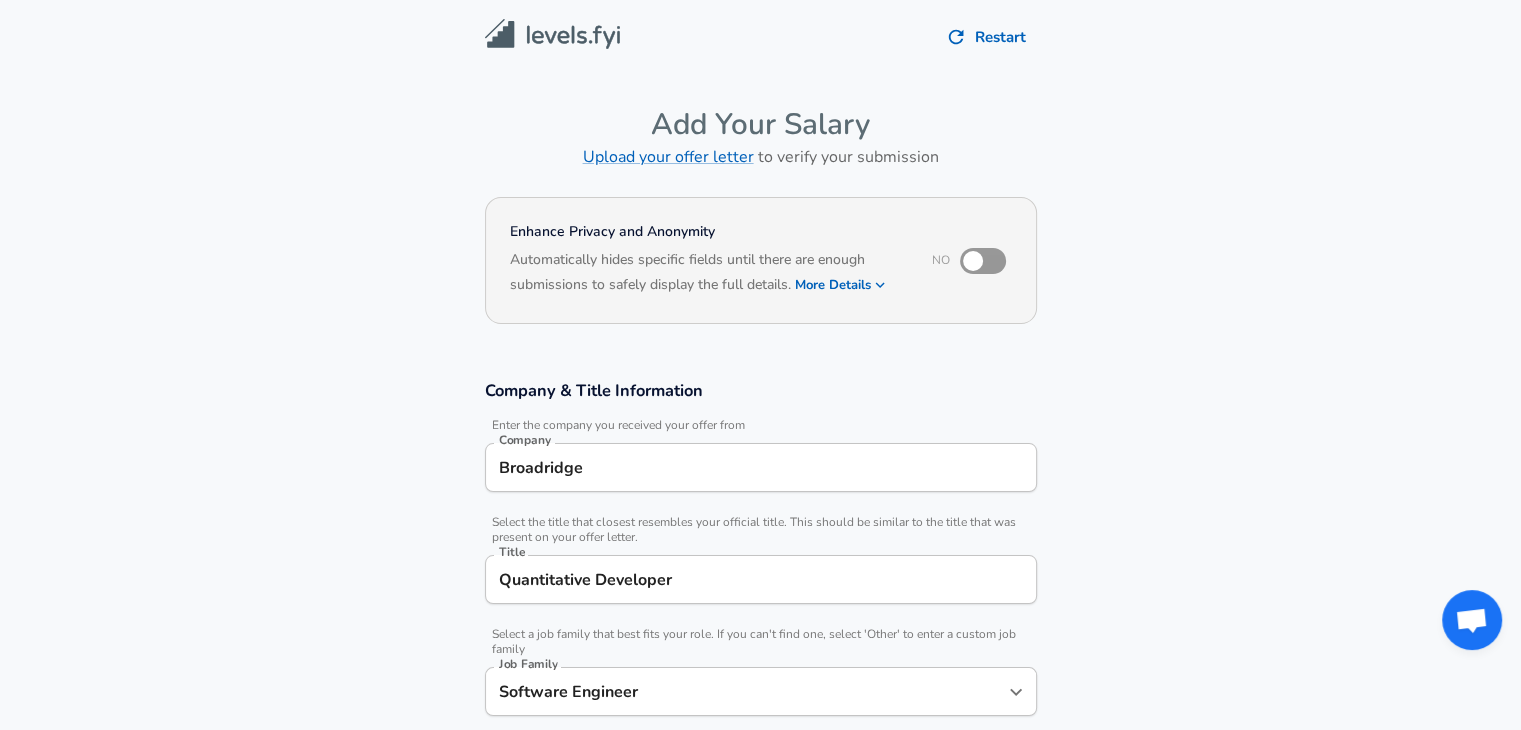 click at bounding box center (552, 37) 